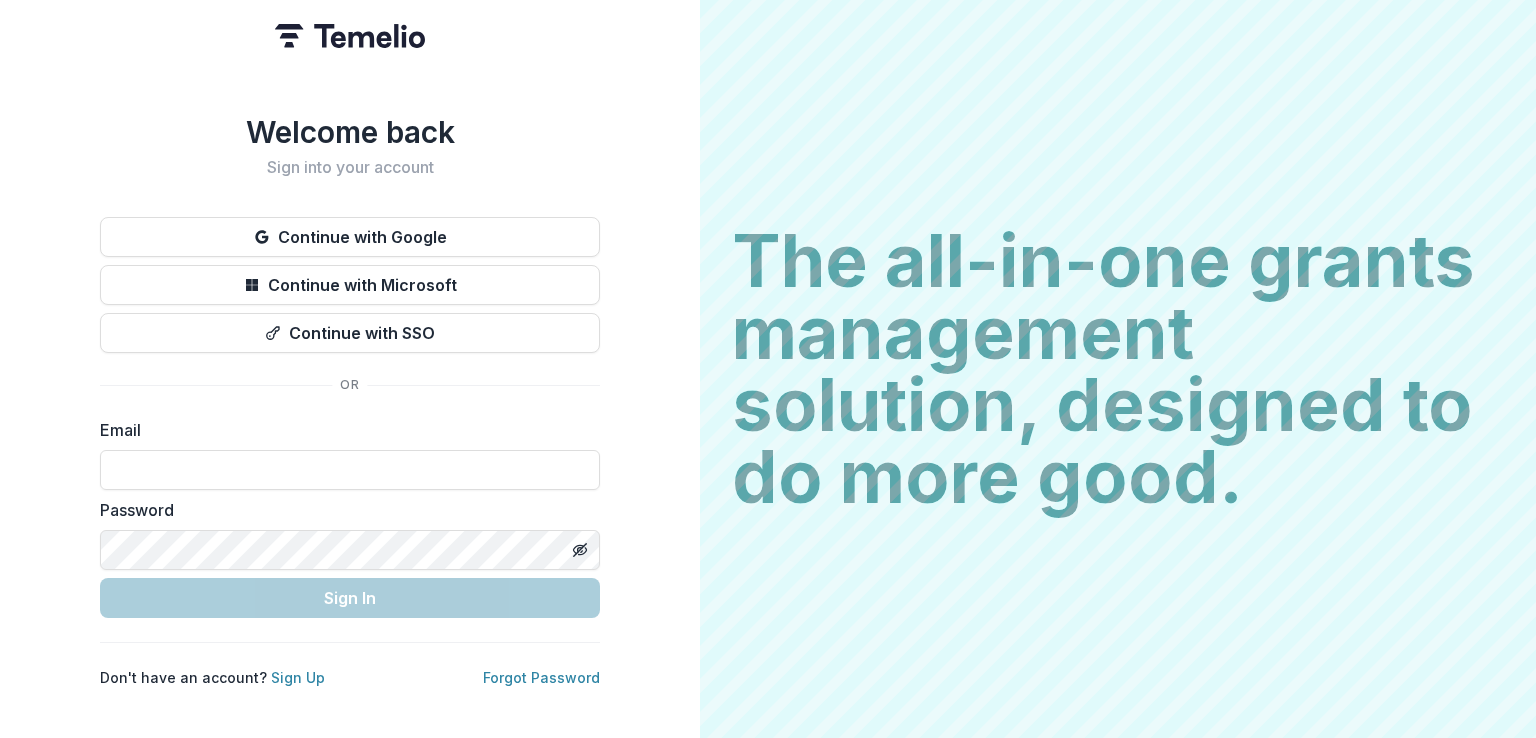 scroll, scrollTop: 0, scrollLeft: 0, axis: both 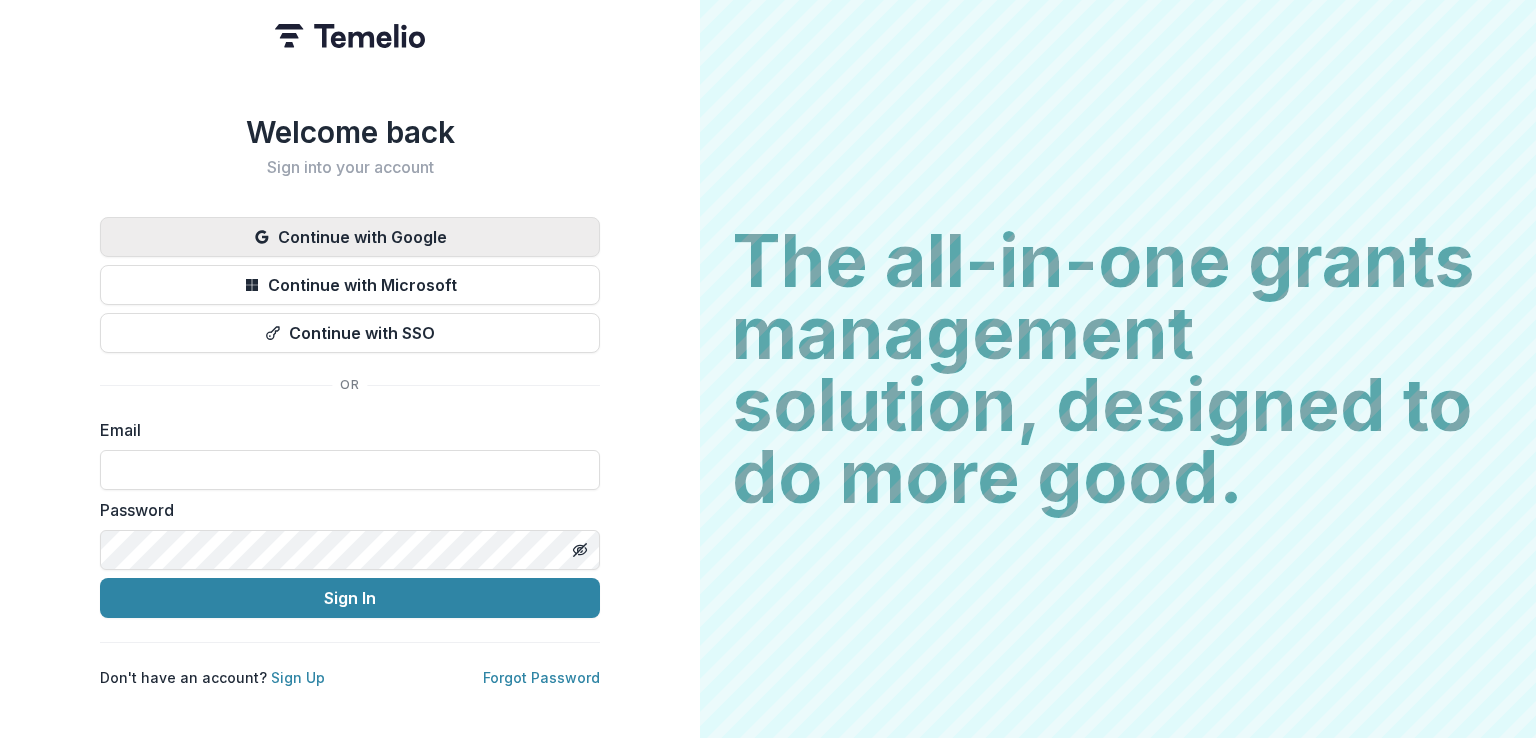 click on "Continue with Google" at bounding box center (350, 237) 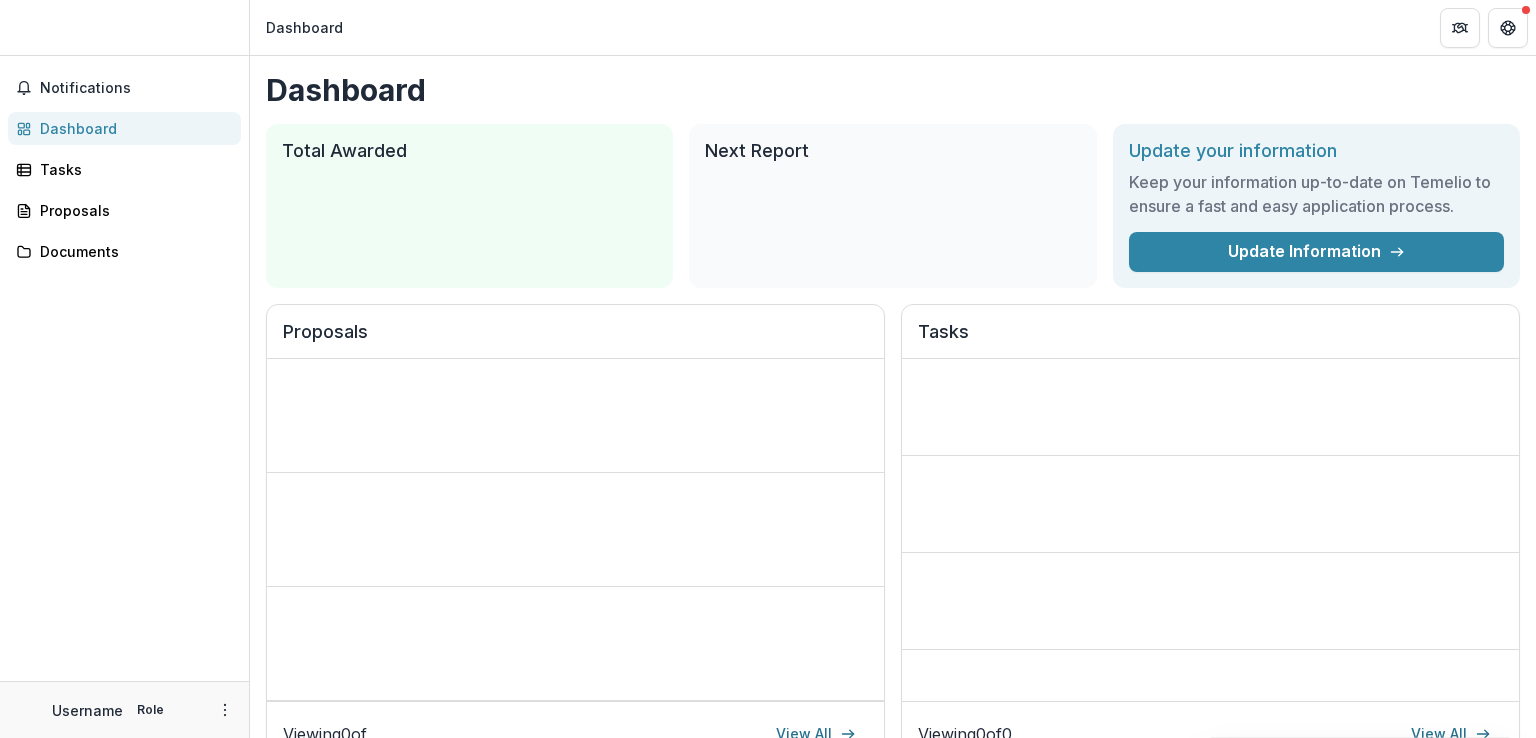 scroll, scrollTop: 0, scrollLeft: 0, axis: both 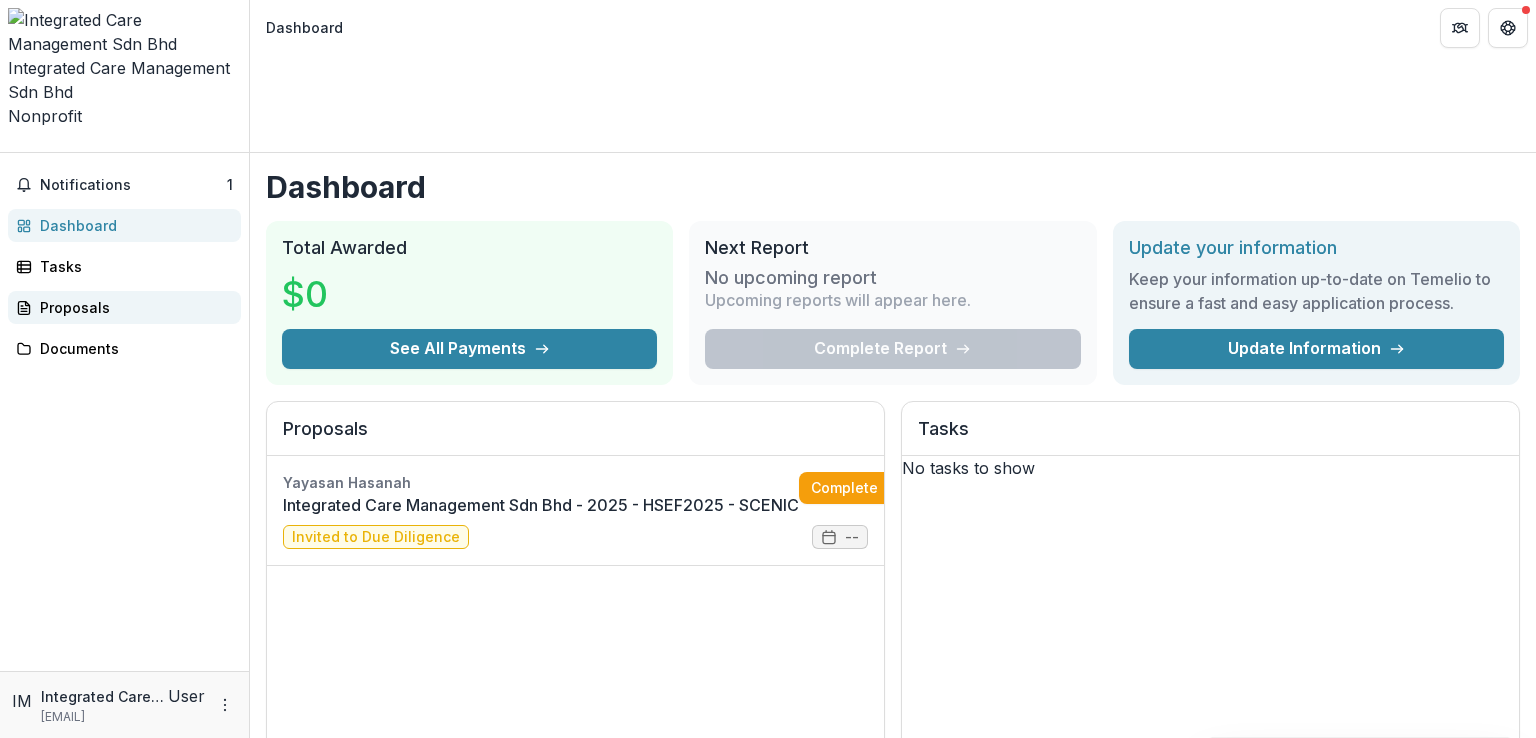 click on "Proposals" at bounding box center (132, 307) 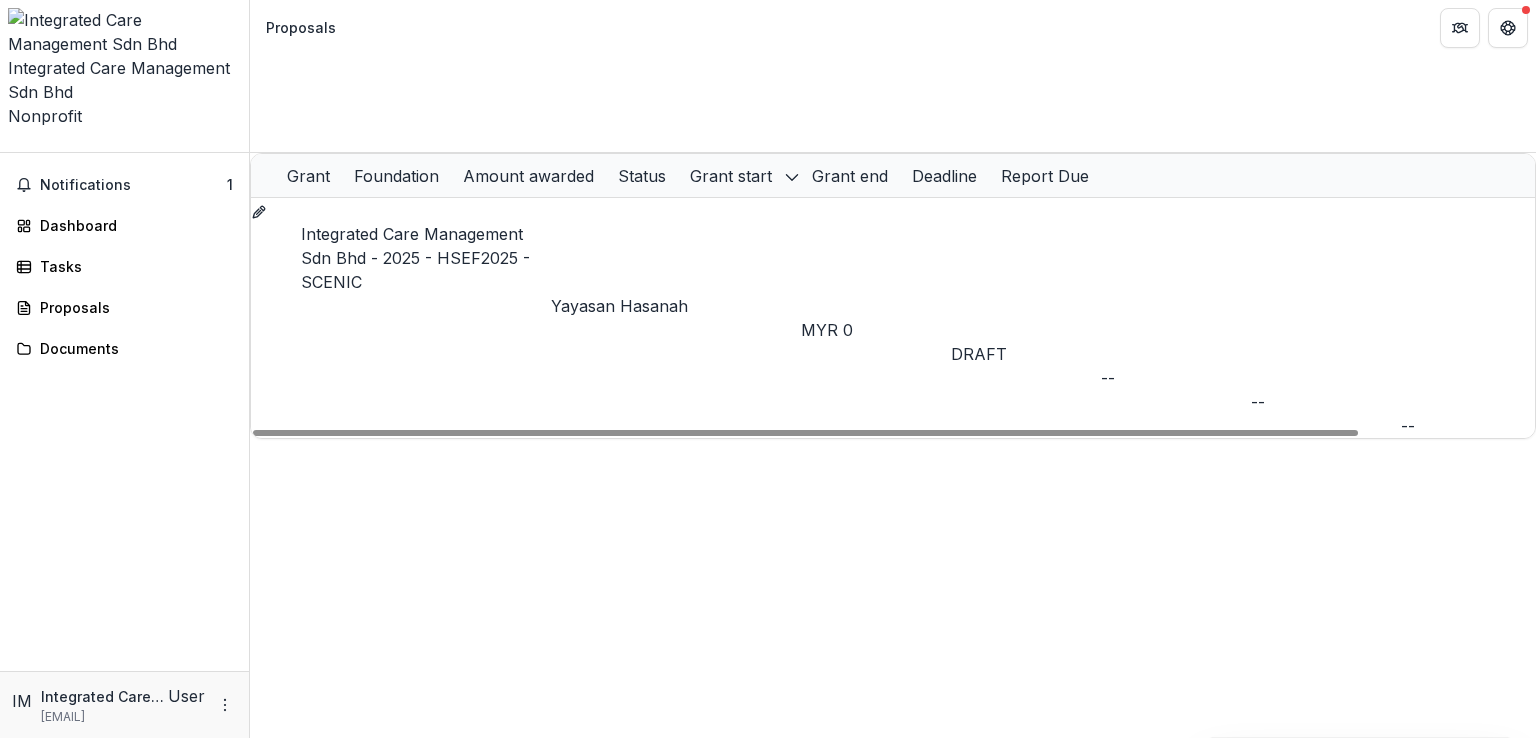 click on "Grant Foundation Amount awarded Status Grant start Grant end Deadline Report Due Integrated Care Management Sdn Bhd - 2025 - HSEF2025 - SCENIC Yayasan Hasanah MYR 0 DRAFT -- -- --" at bounding box center [893, 445] 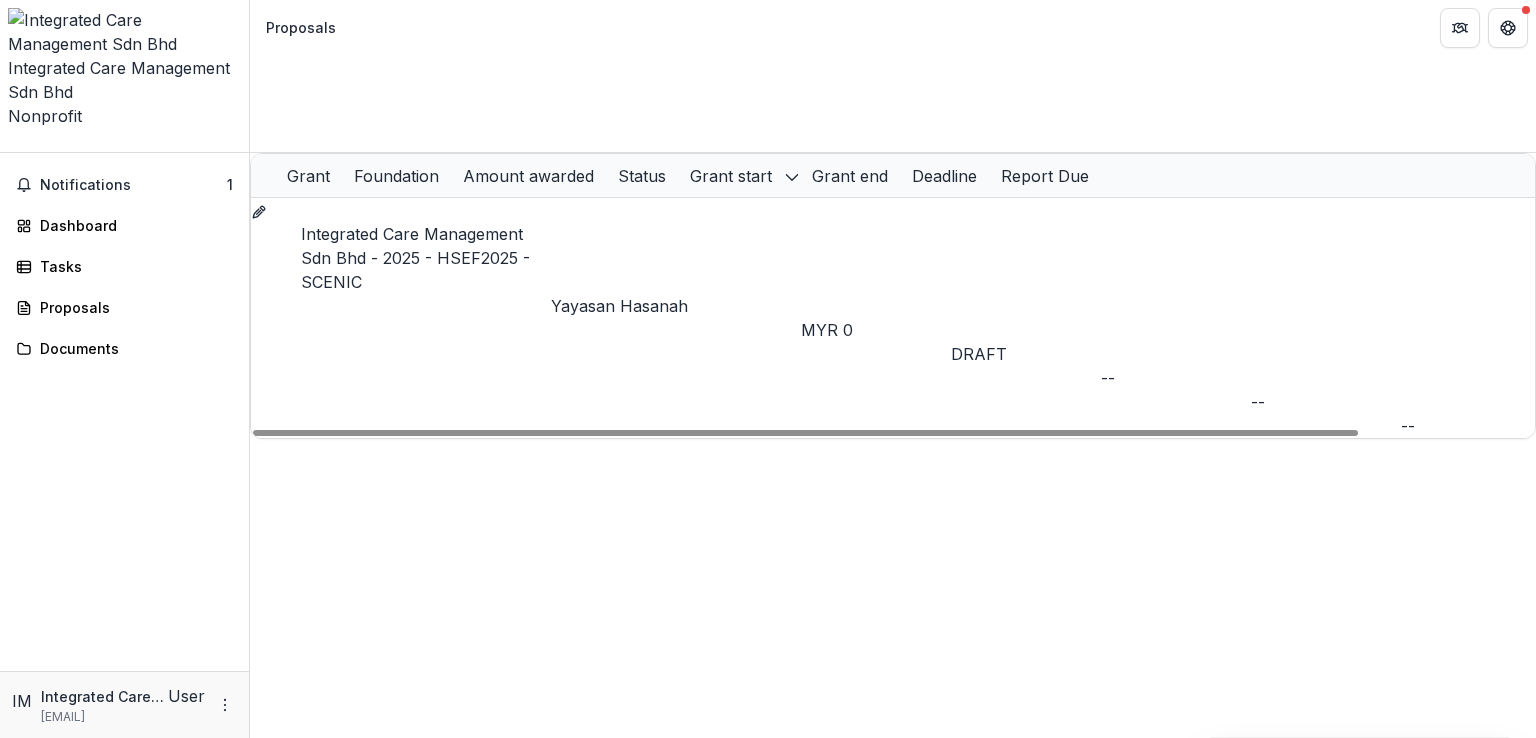 click on "Grant Foundation Amount awarded Status Grant start Grant end Deadline Report Due Integrated Care Management Sdn Bhd - 2025 - HSEF2025 - SCENIC Yayasan Hasanah MYR 0 DRAFT -- -- --" at bounding box center (893, 445) 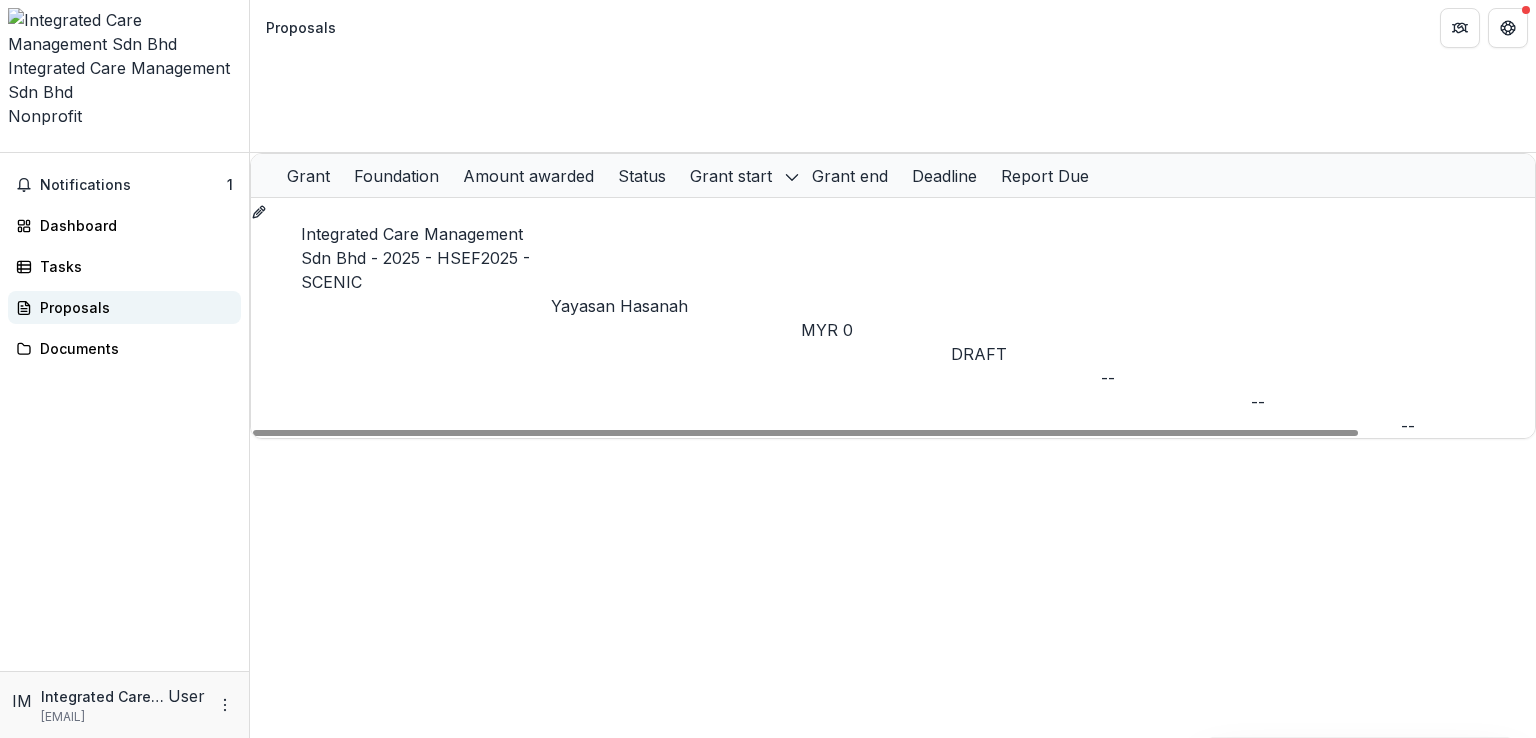 click on "Proposals" at bounding box center [132, 307] 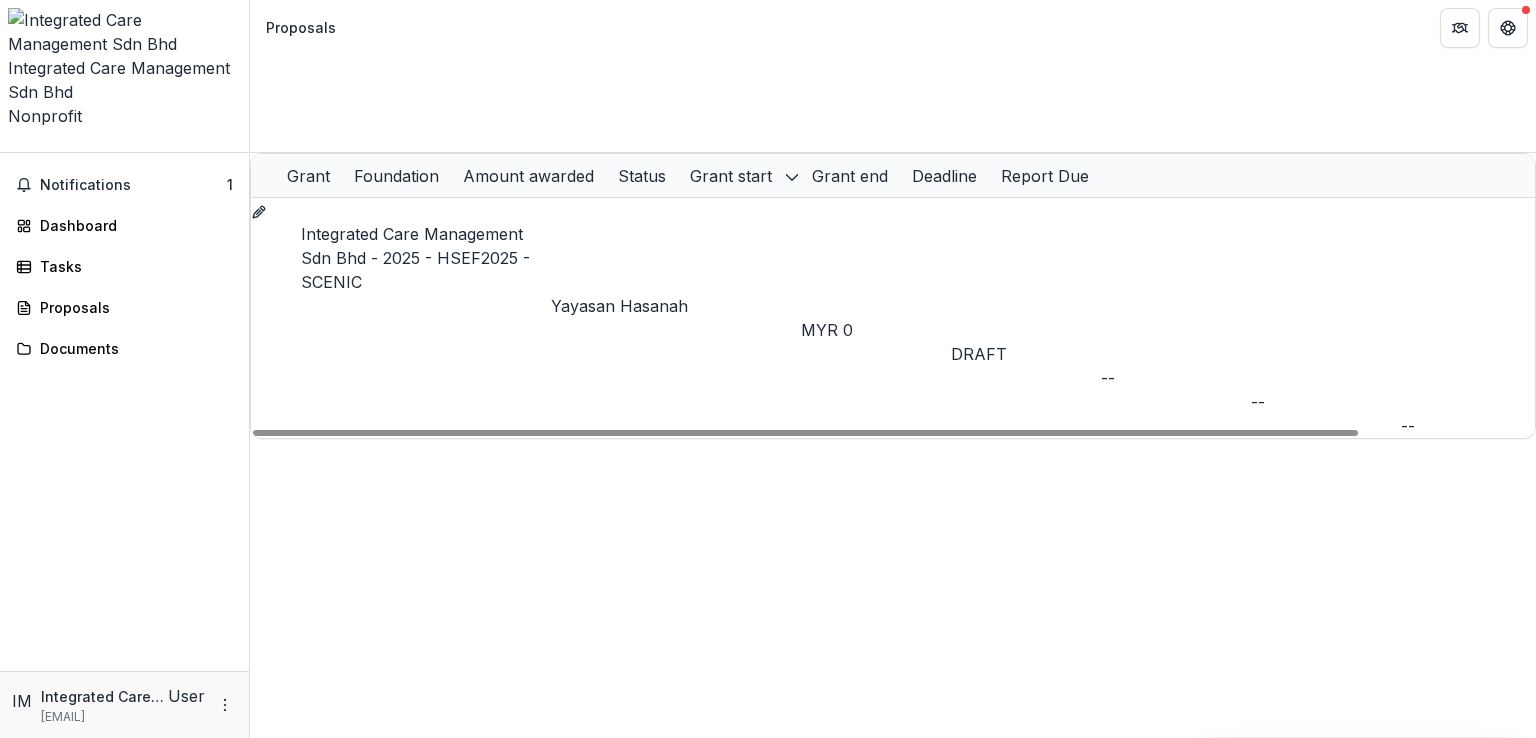 click on "Integrated Care Management Sdn Bhd - 2025 - HSEF2025 - SCENIC" at bounding box center [415, 258] 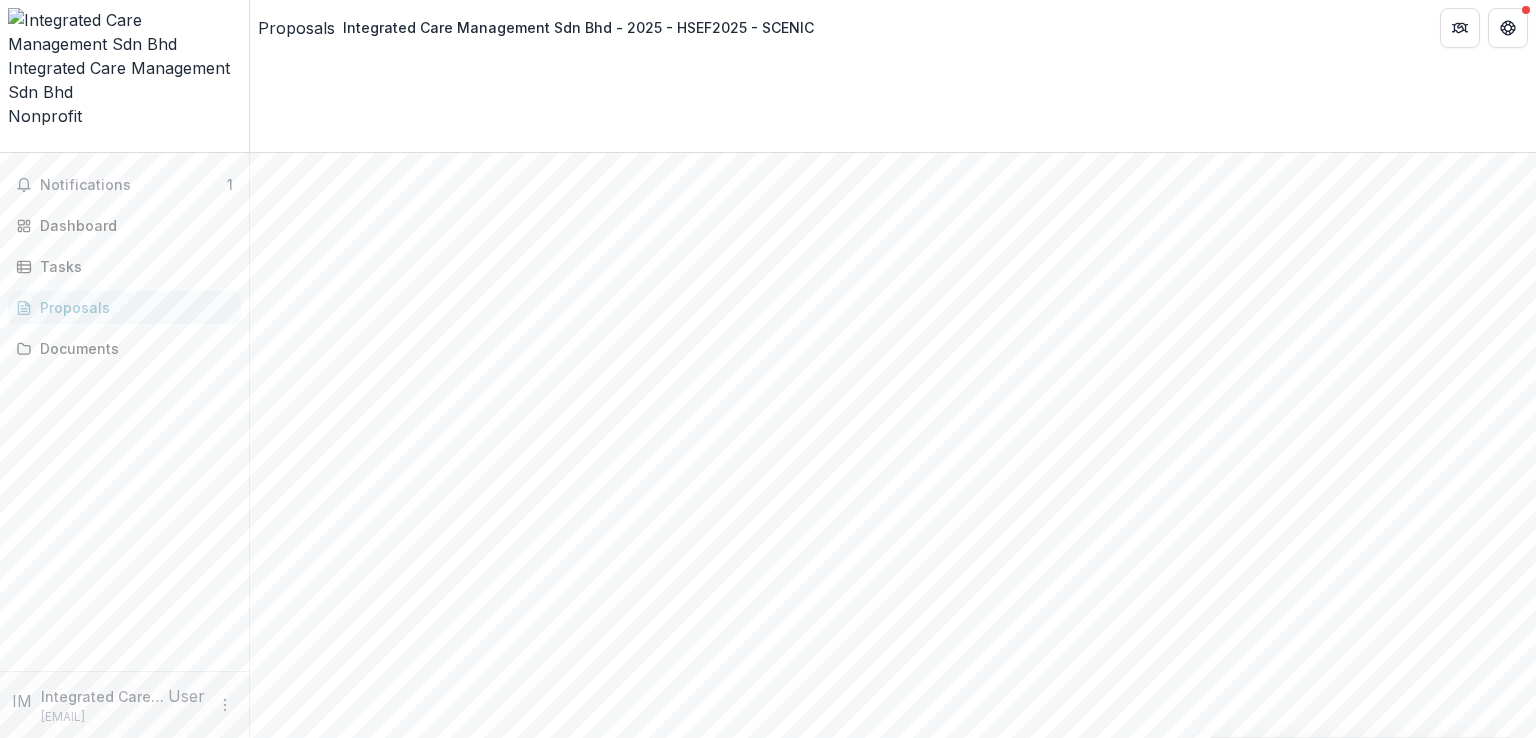 scroll, scrollTop: 900, scrollLeft: 0, axis: vertical 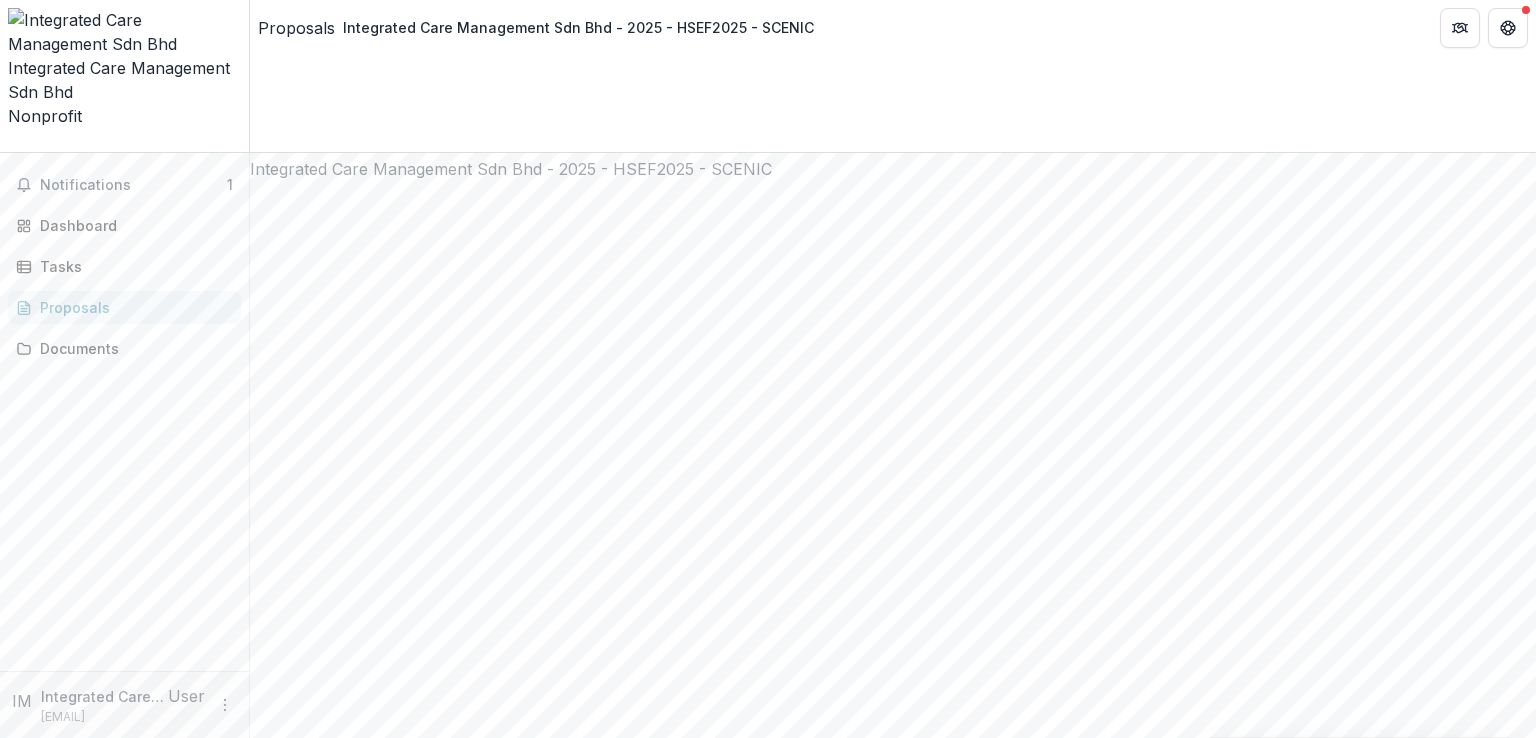 click 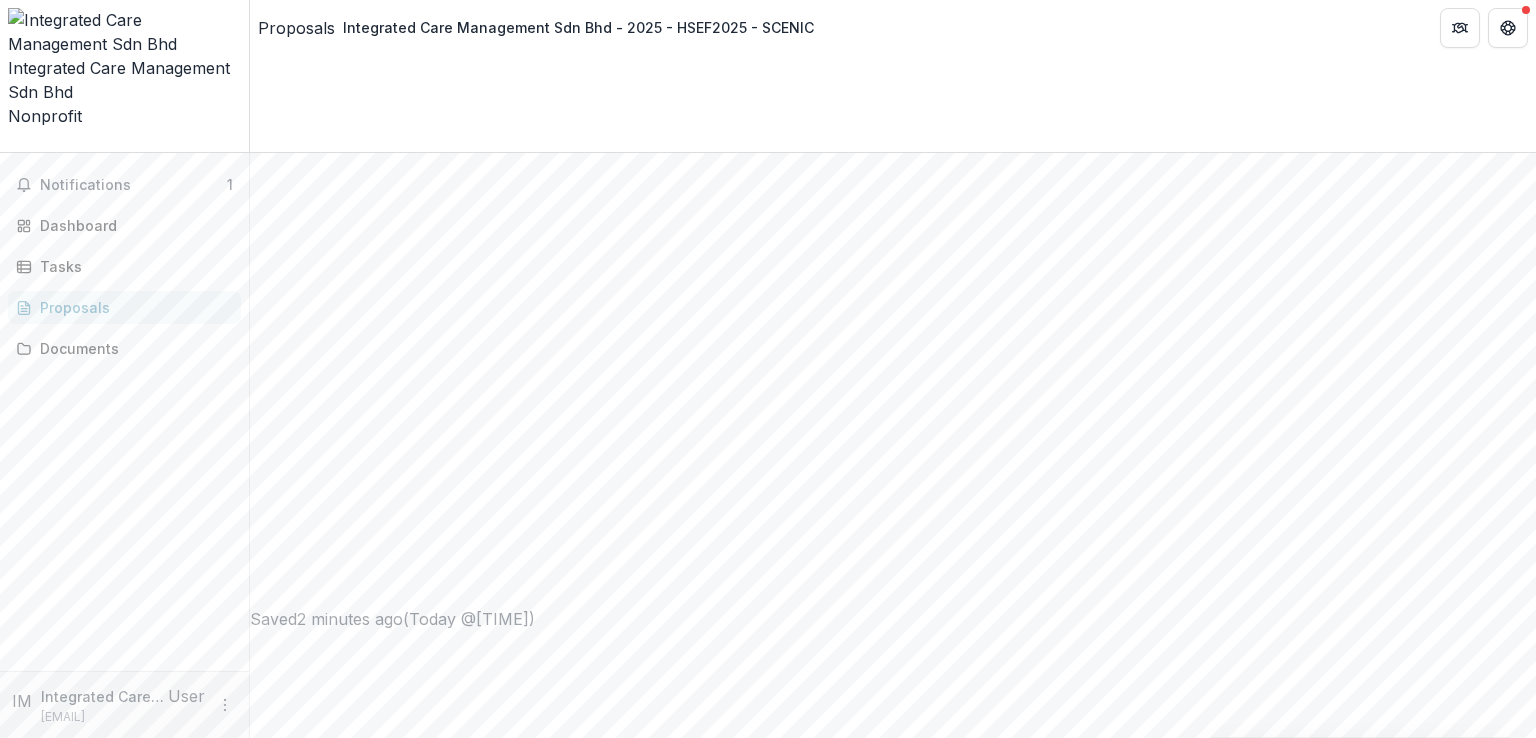 scroll, scrollTop: 1155, scrollLeft: 0, axis: vertical 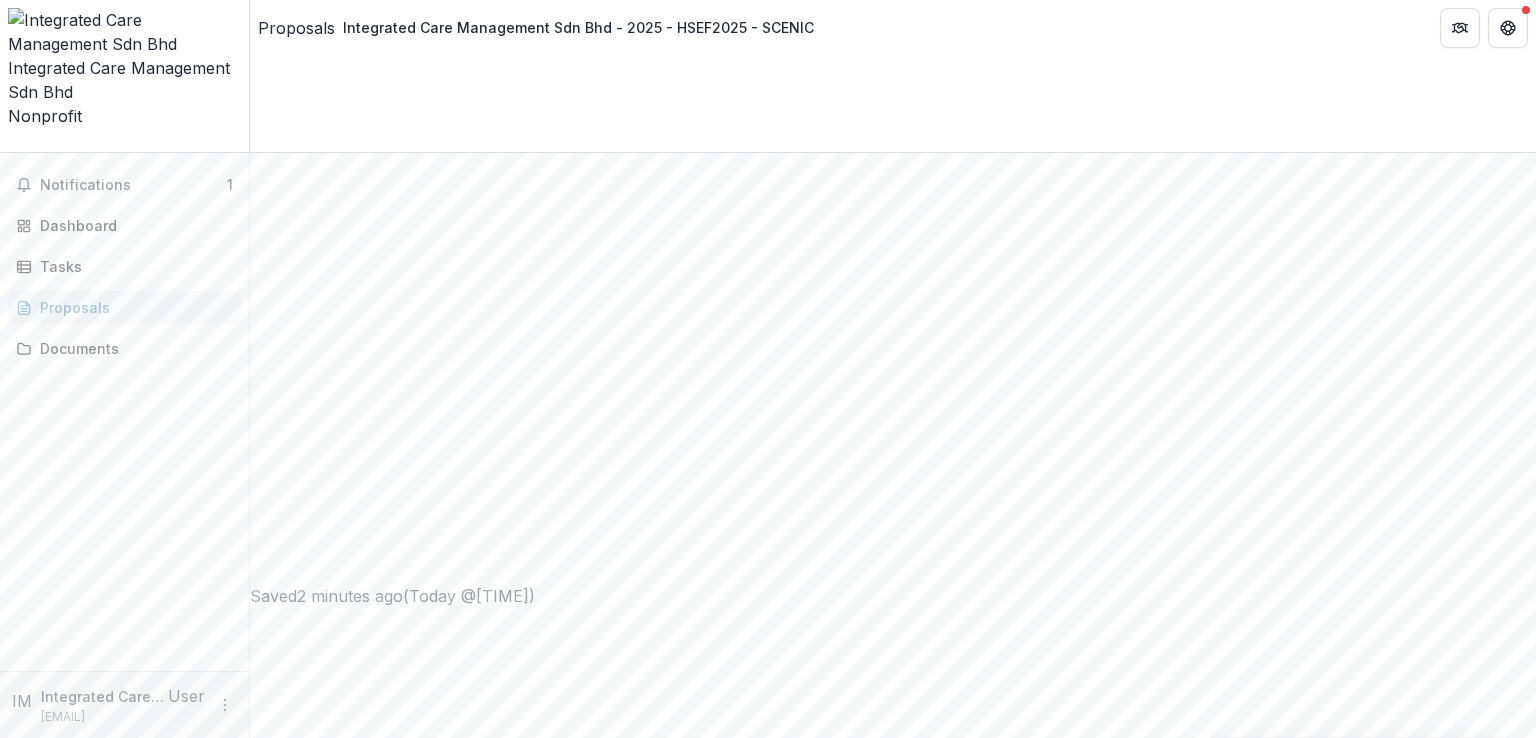 click on "Next" at bounding box center (280, 6979) 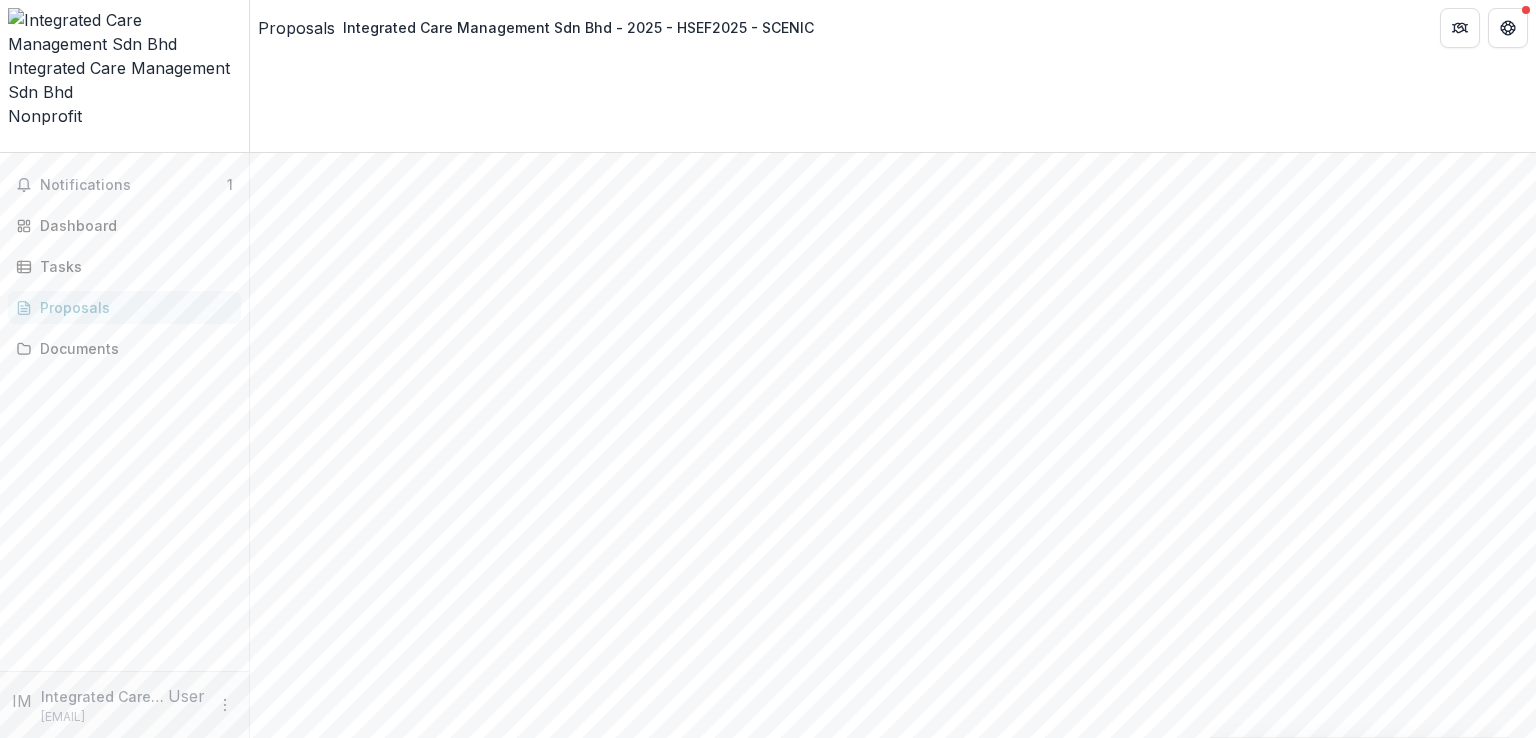 scroll, scrollTop: 497, scrollLeft: 0, axis: vertical 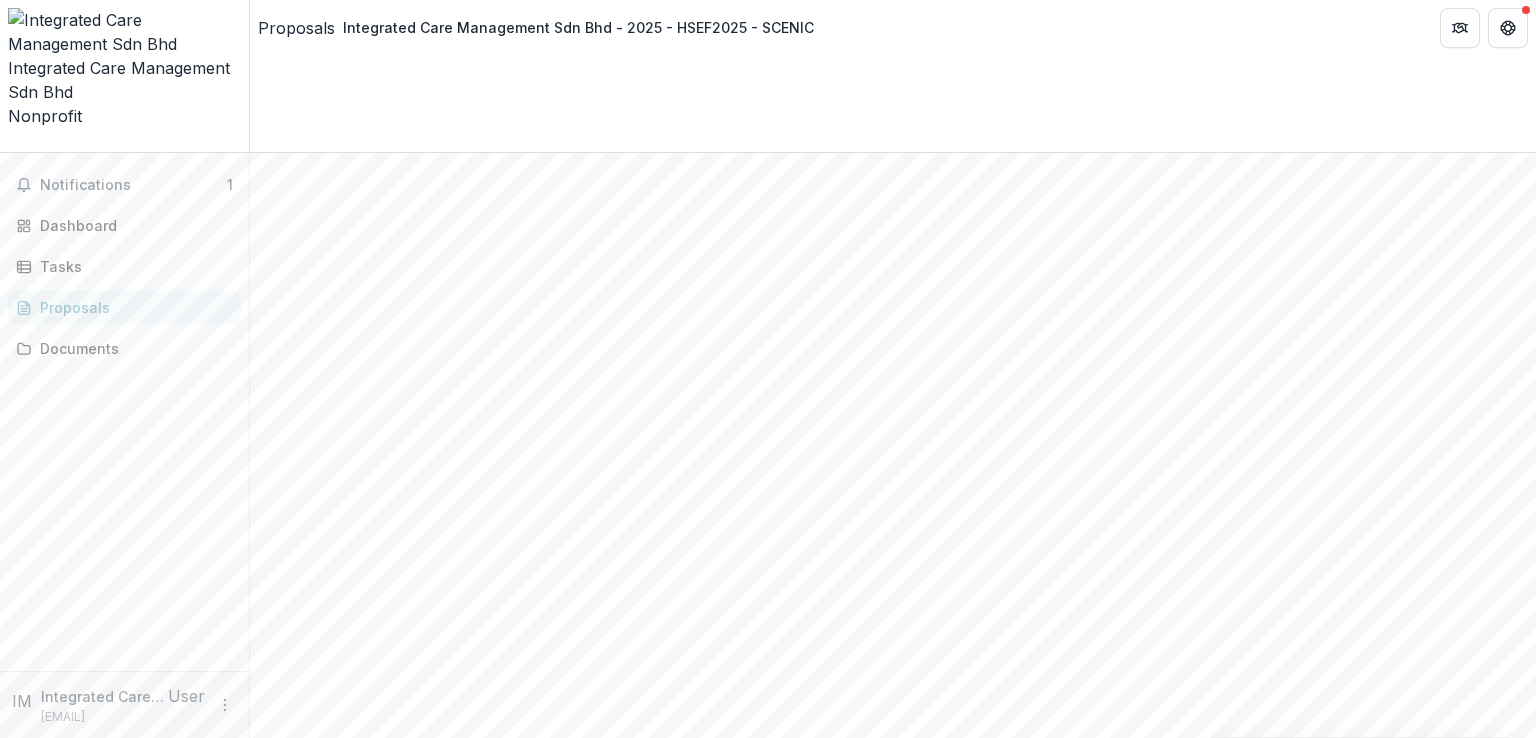 click 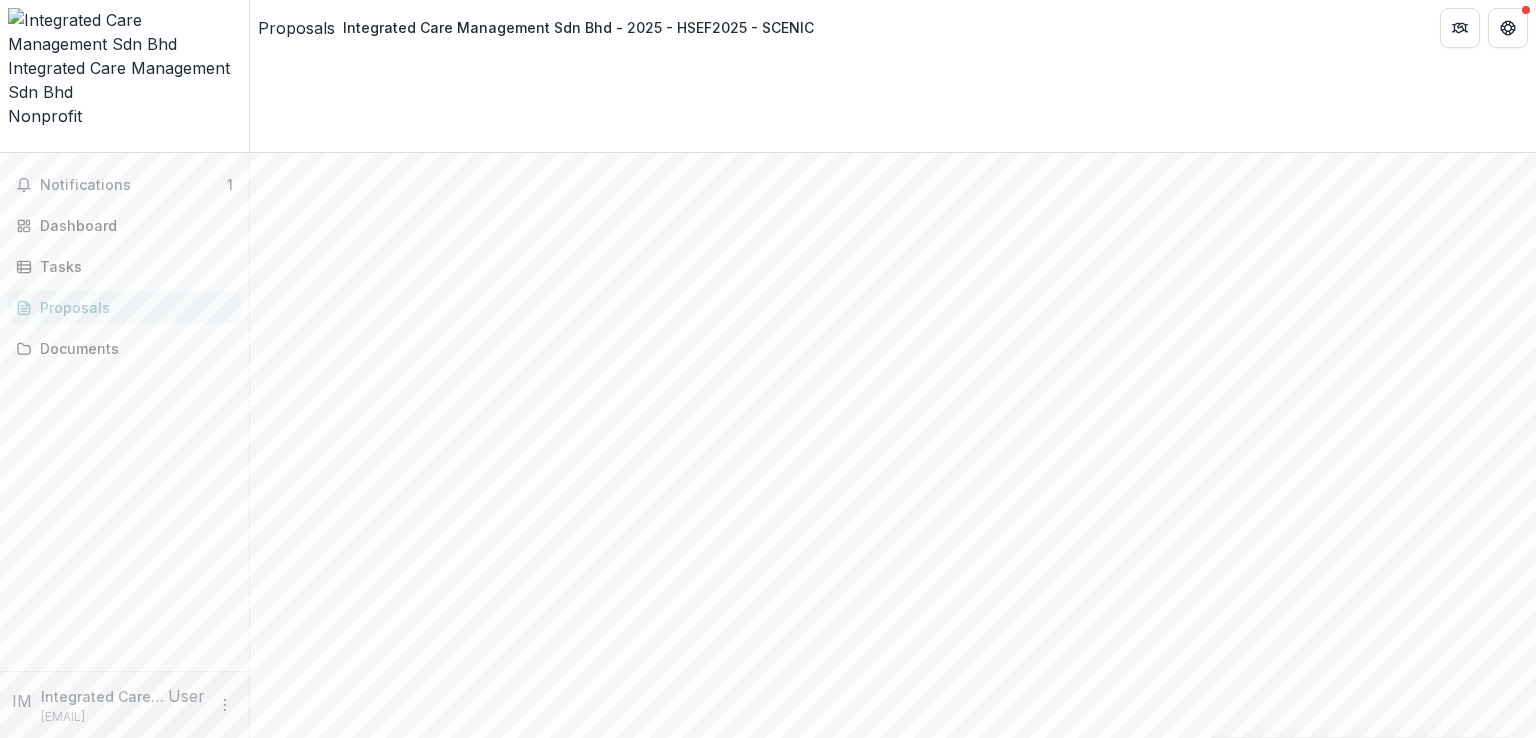 scroll, scrollTop: 812, scrollLeft: 0, axis: vertical 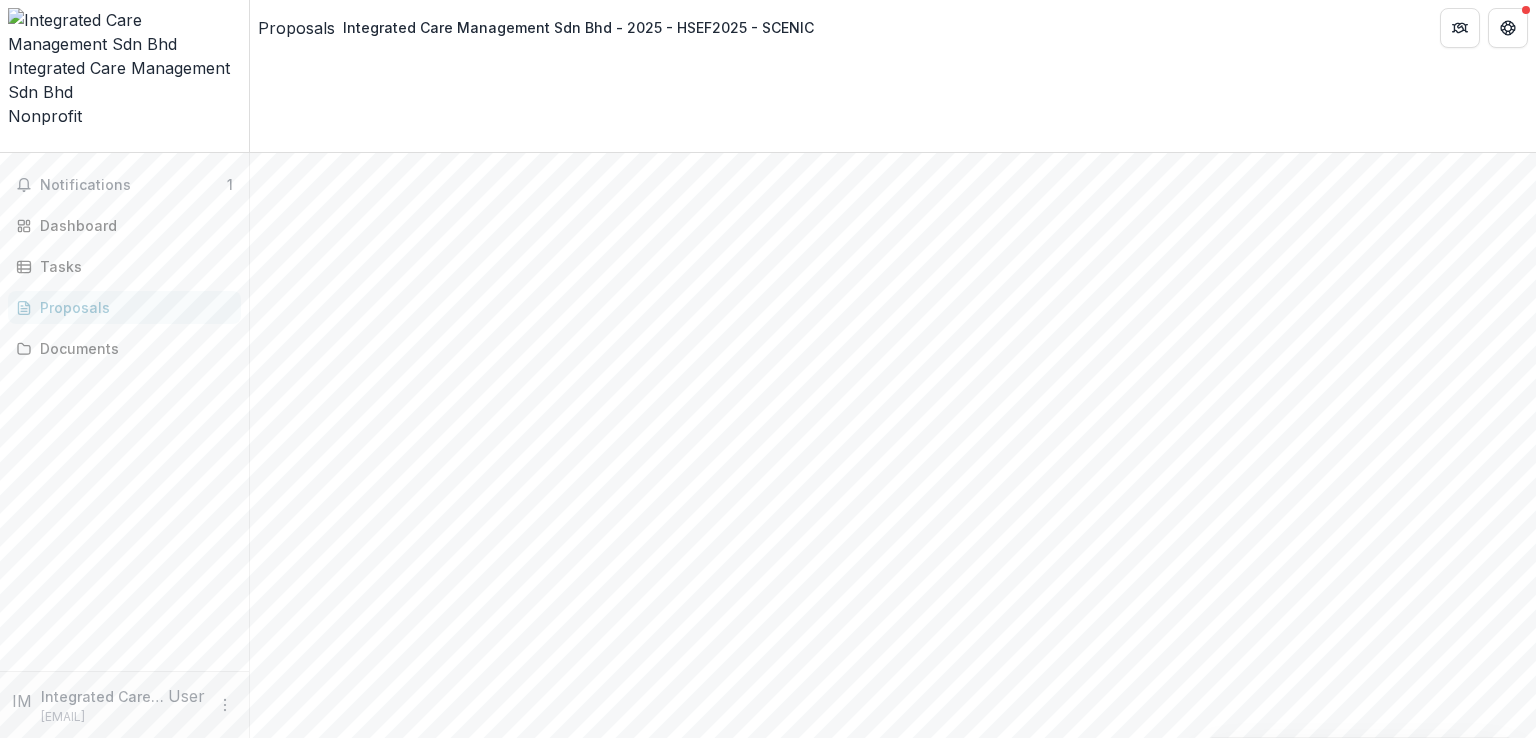 click on "Back" at bounding box center [281, 4542] 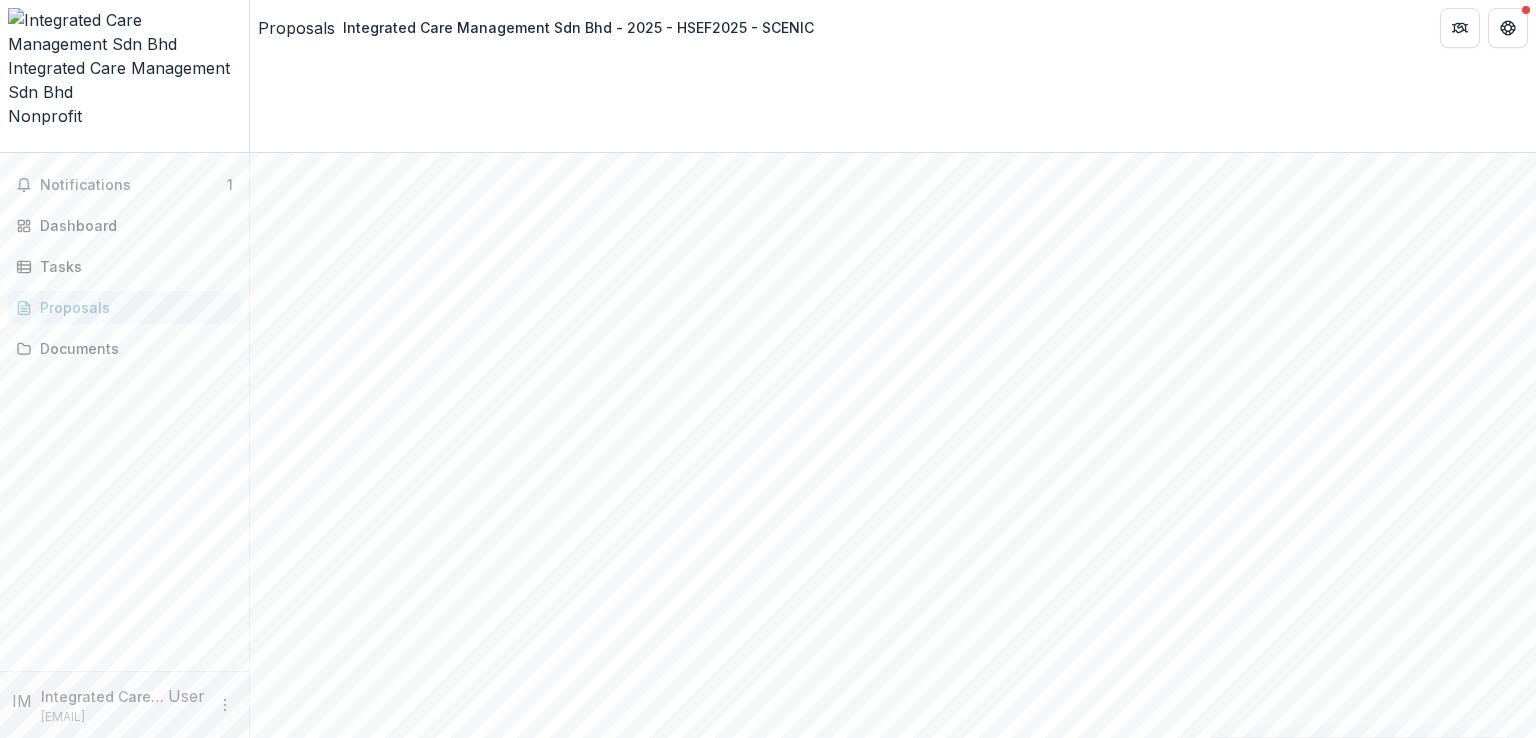 scroll, scrollTop: 497, scrollLeft: 0, axis: vertical 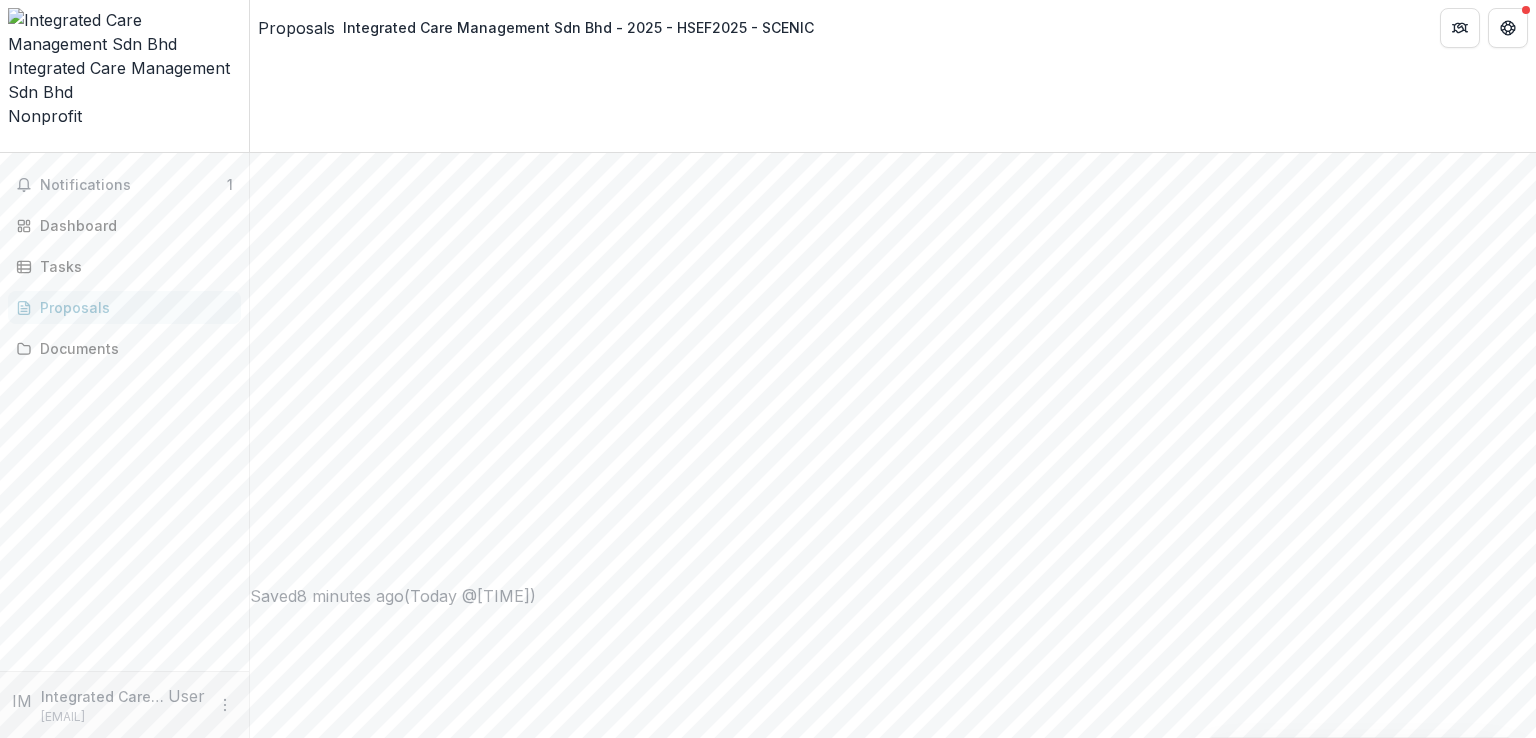 click on "Back" at bounding box center (281, 6931) 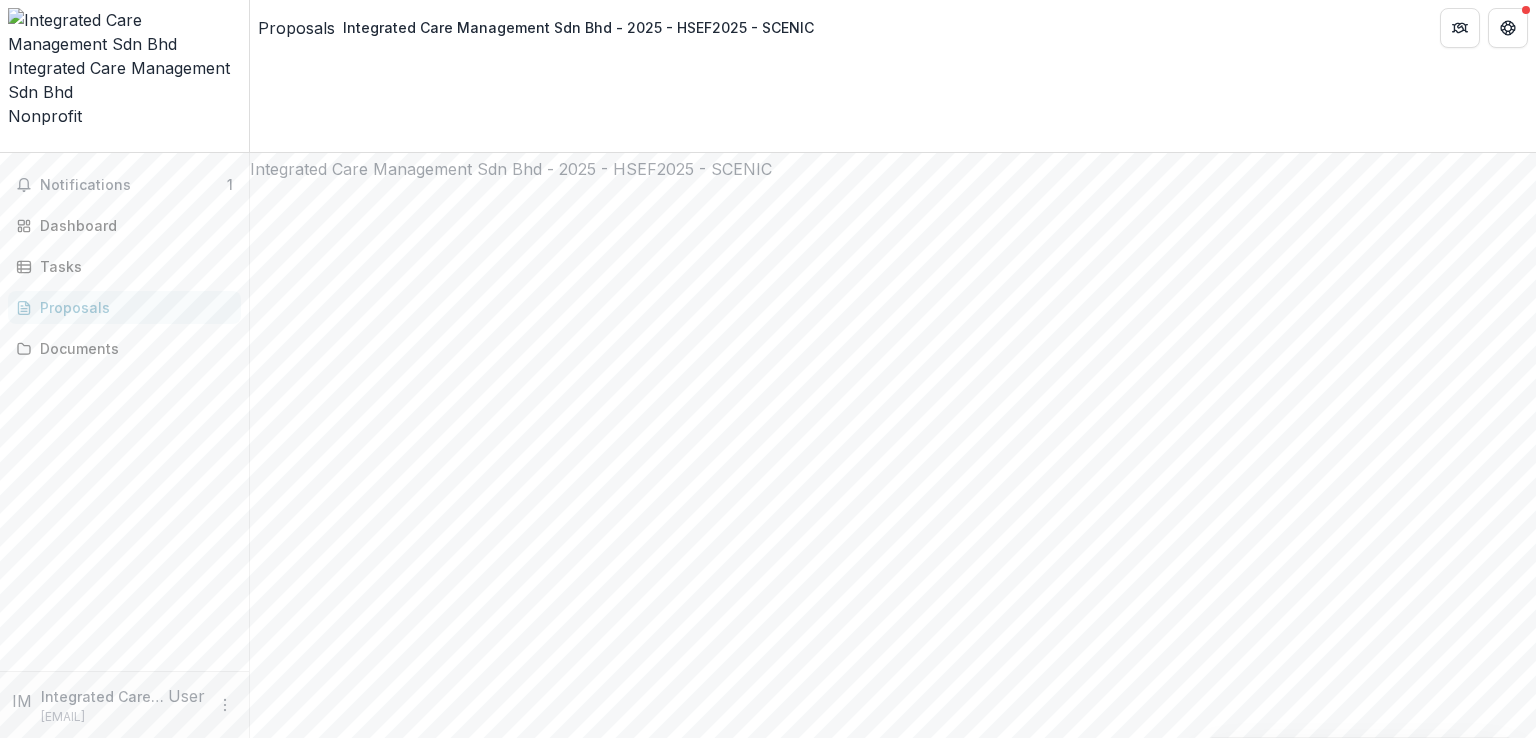 scroll, scrollTop: 92, scrollLeft: 0, axis: vertical 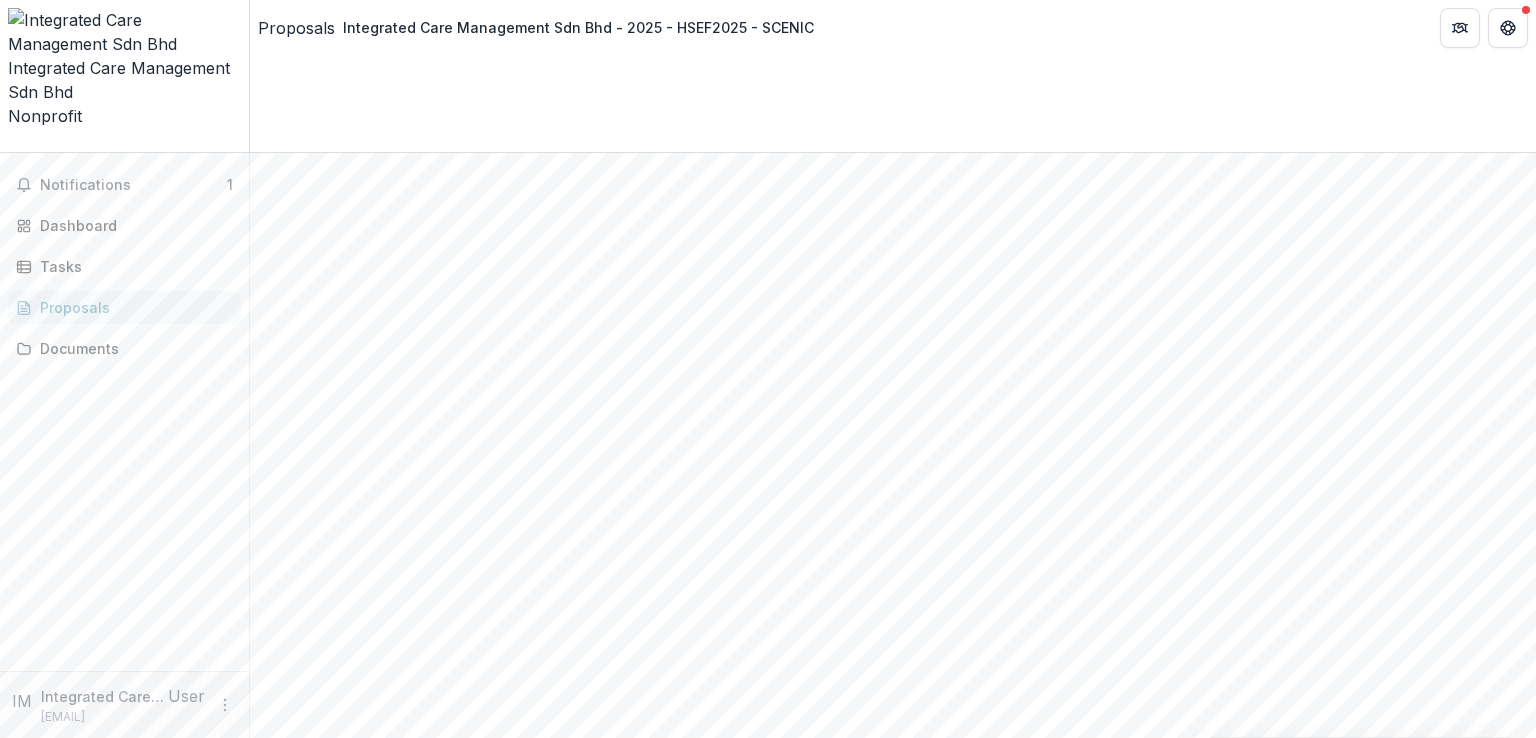 click on "Back" at bounding box center (281, 4652) 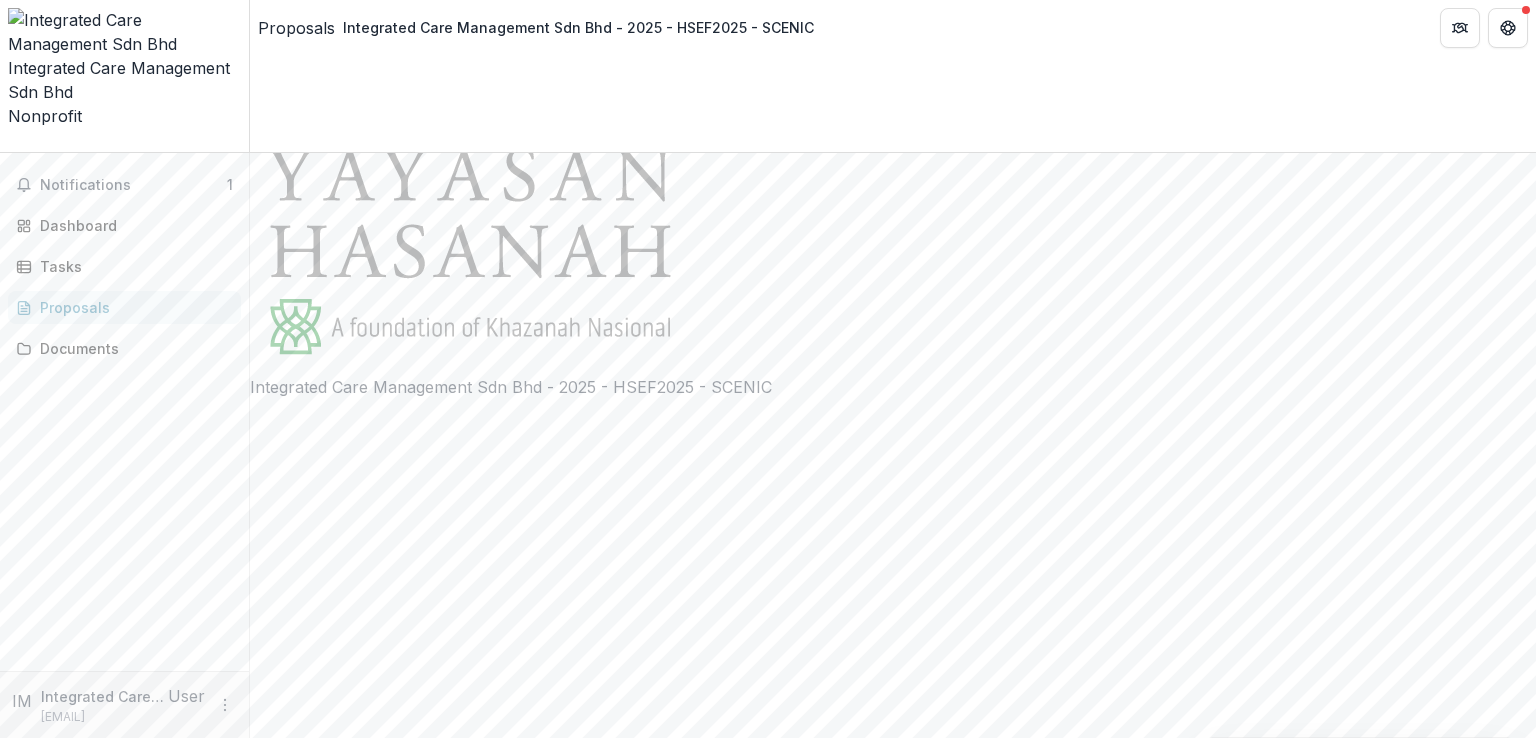 scroll, scrollTop: 12, scrollLeft: 0, axis: vertical 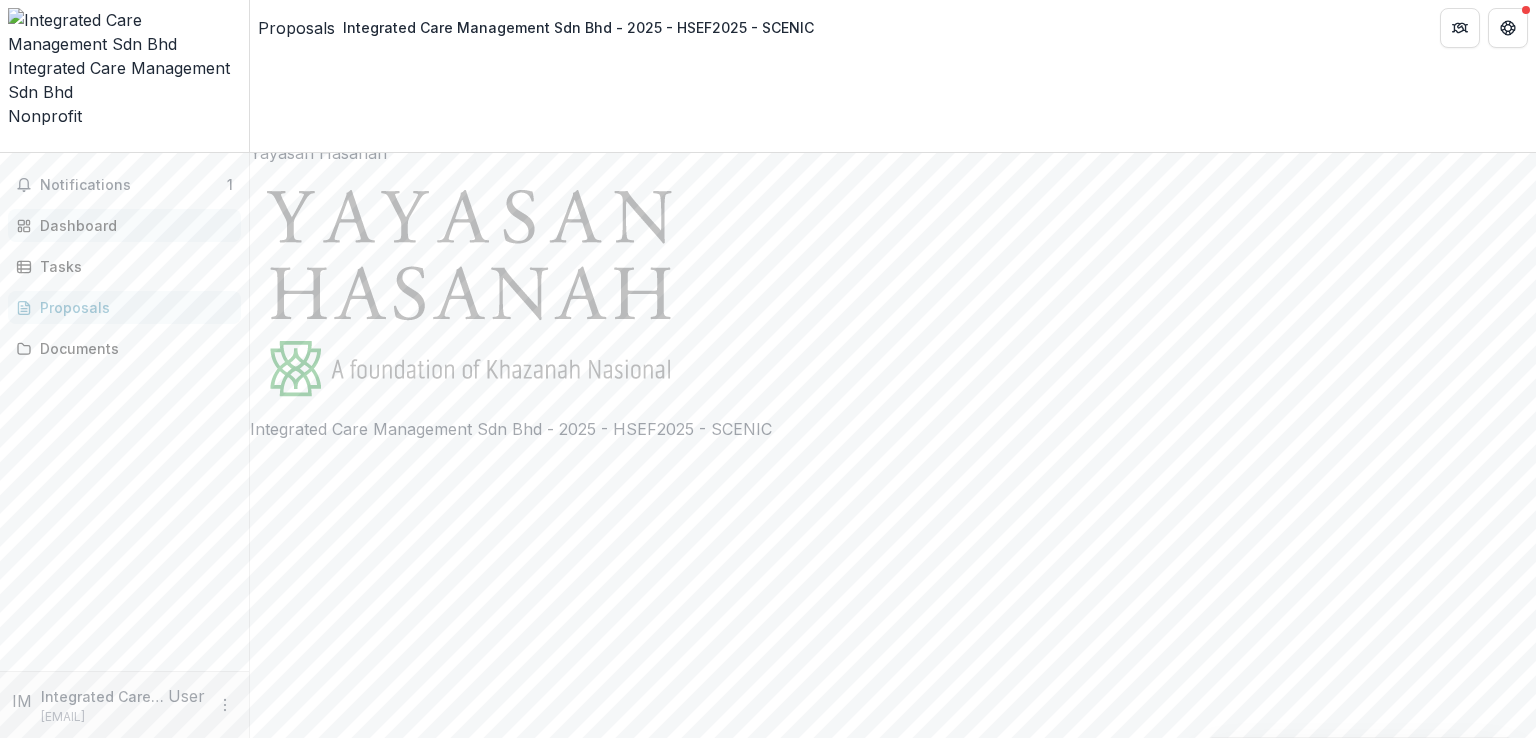 click on "Dashboard" at bounding box center [124, 225] 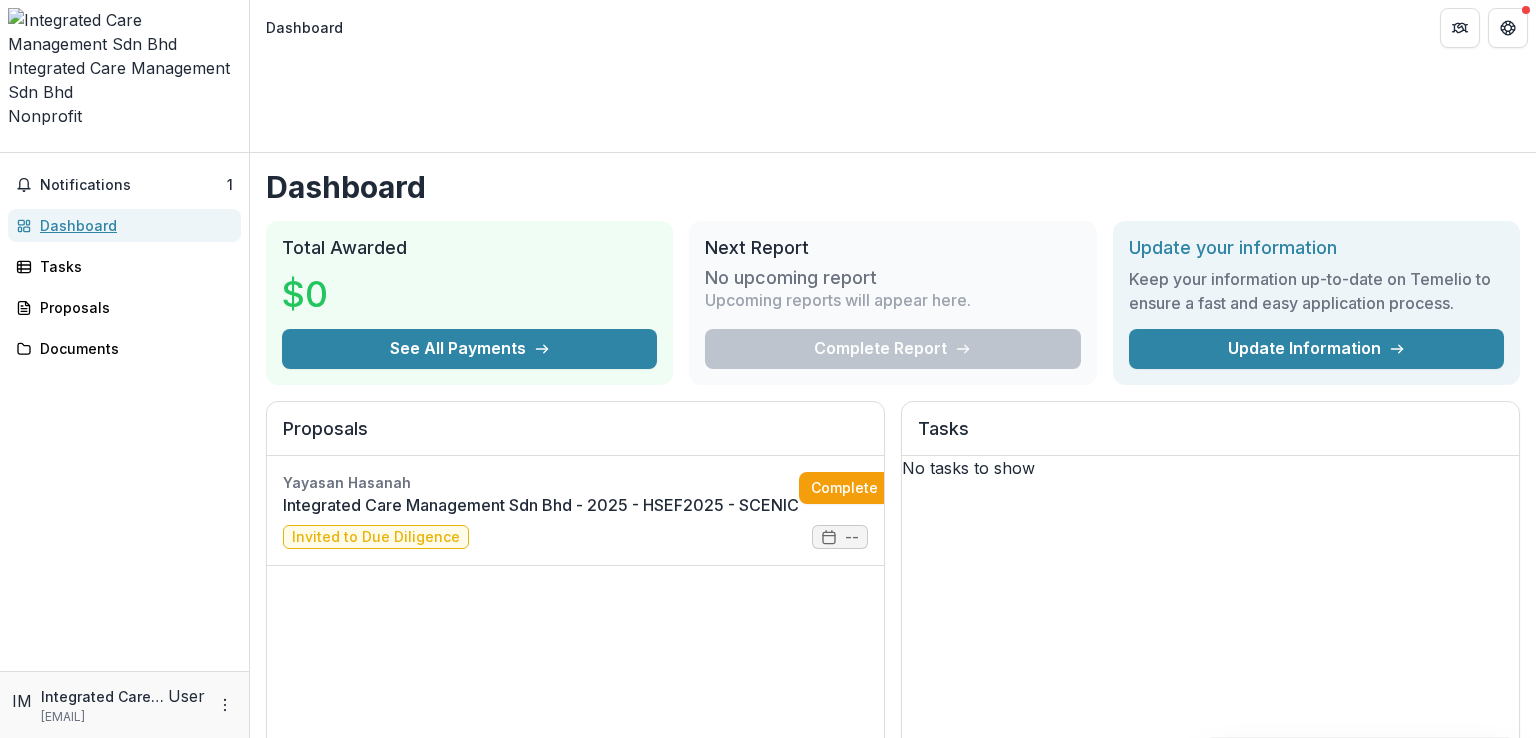 scroll, scrollTop: 0, scrollLeft: 0, axis: both 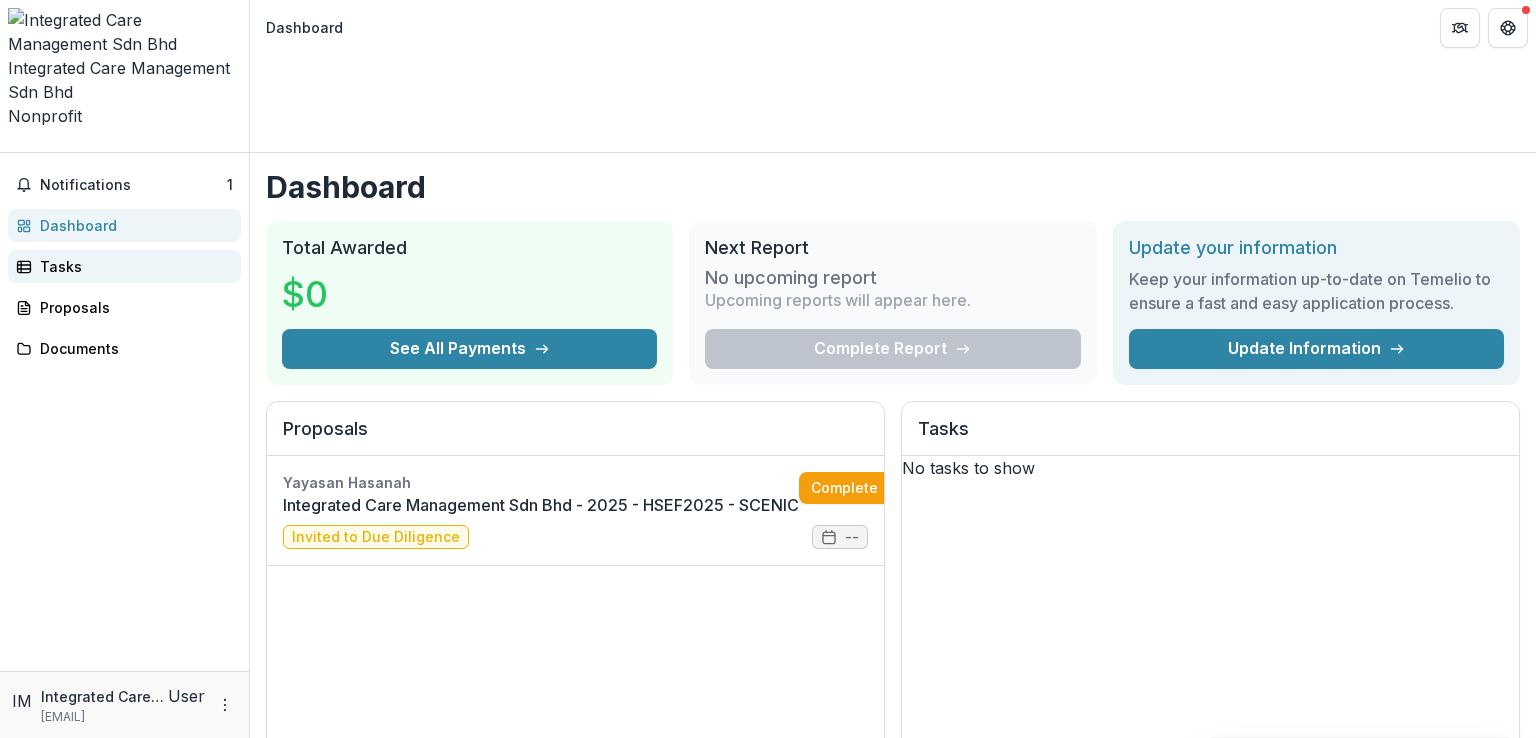 click on "Tasks" at bounding box center (132, 266) 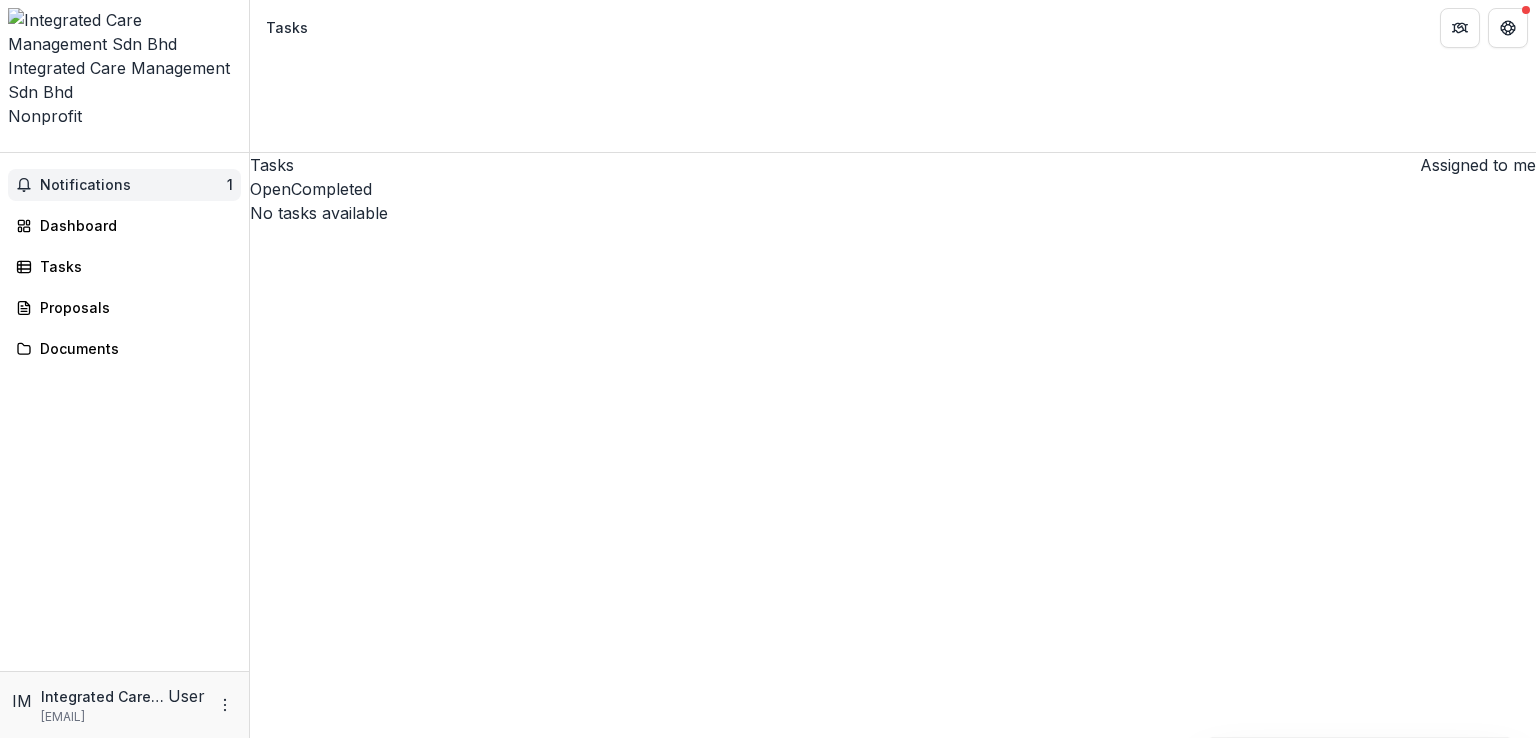 click on "Notifications 1" at bounding box center (124, 185) 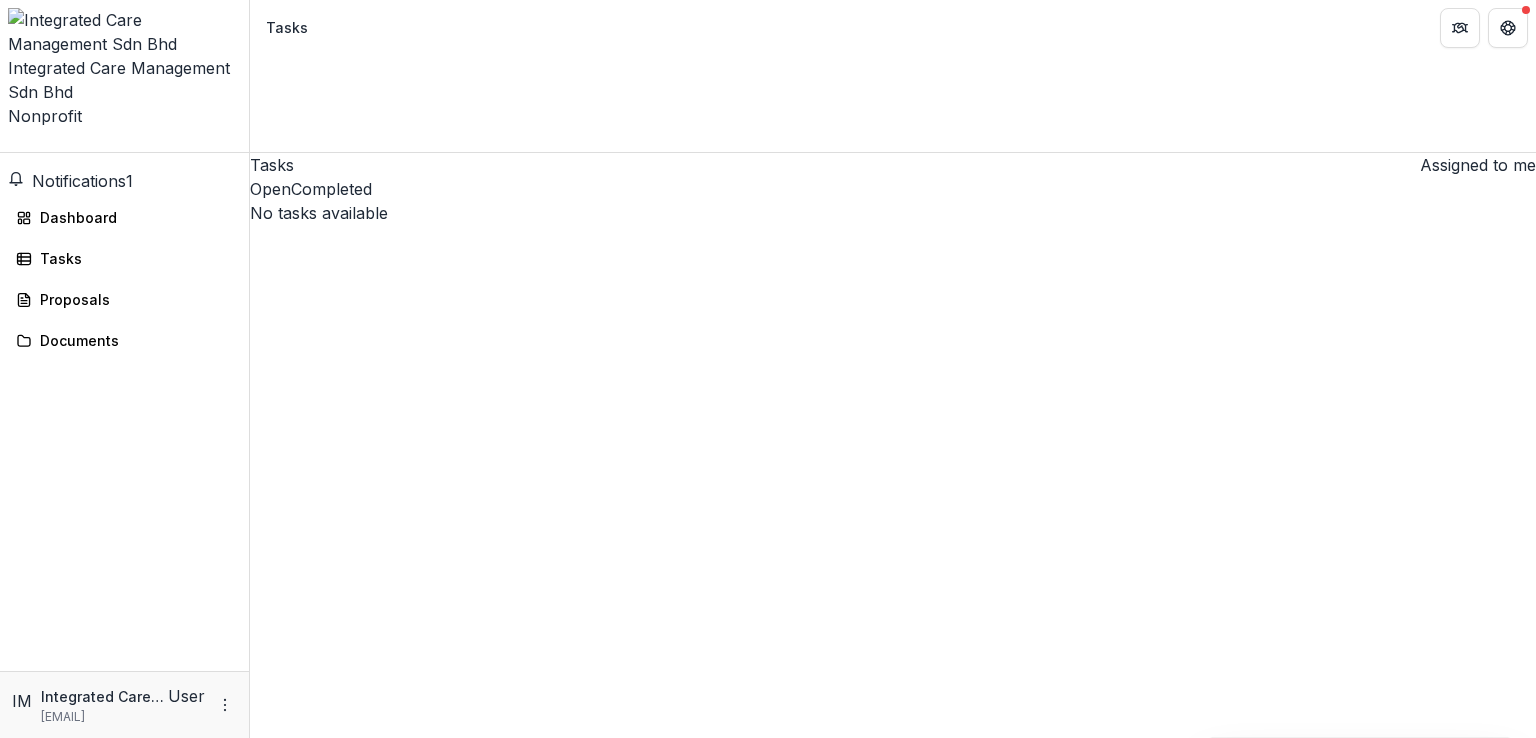 click on "Notifications 1 Unread   1 Archived SS [LAST] [LAST] bin [LAST] changed  Integrated Care Management Sdn Bhd - 2025 - HSEF2025 - SCENIC  from   Submitted Invited to Due Diligence [DATE], [TIME] Mark all as read SS [LAST] [LAST] bin [LAST] changed  Integrated Care Management Sdn Bhd - 2025 - HSEF2025 - SCENIC  from   Submitted Invited to Due Diligence [DATE], [TIME] IM Integrated Care Management changed  Integrated Care Management Sdn Bhd - 2025 - HSEF2025 - SCENIC  from   Draft Submitted [DATE], [TIME] Dashboard Tasks Proposals Documents" at bounding box center [124, 412] 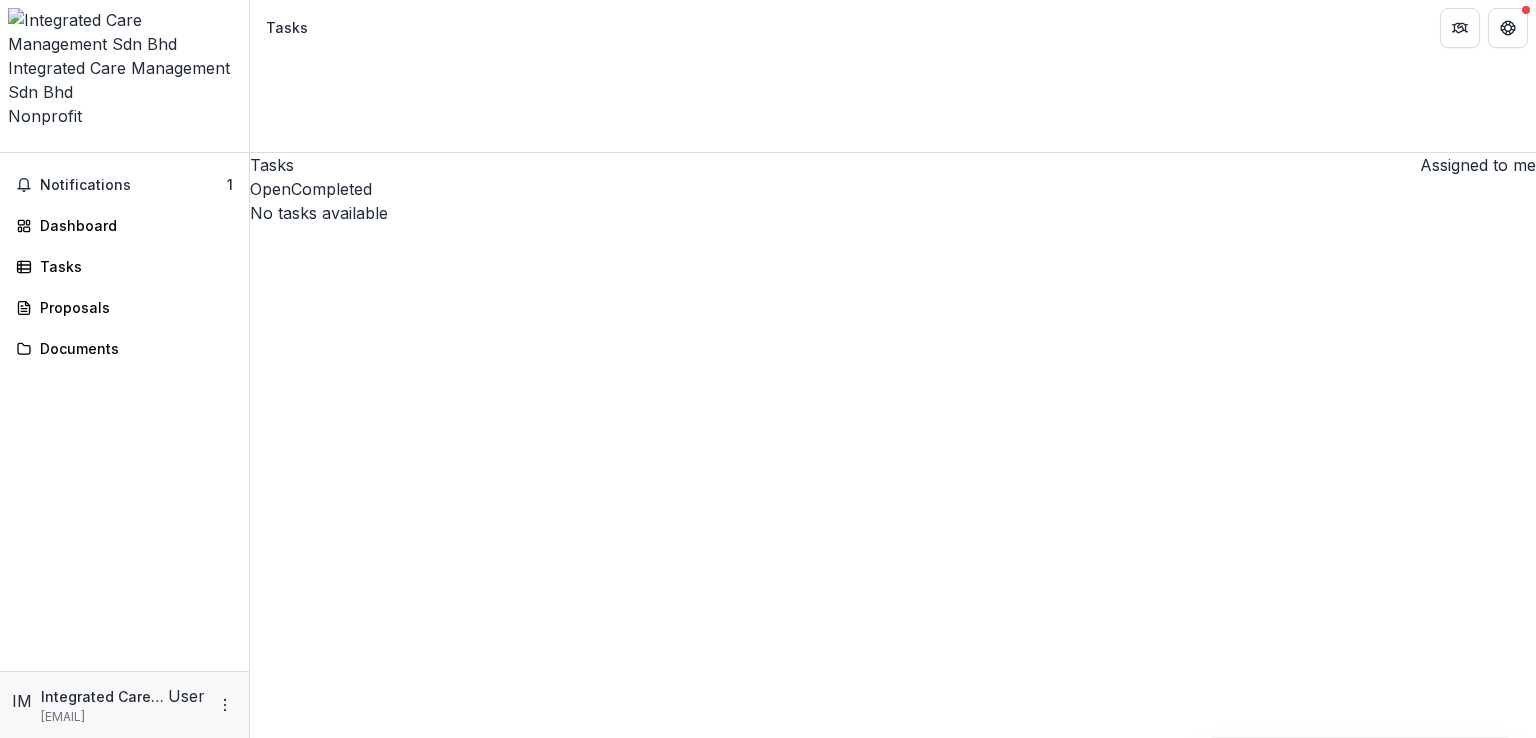 click 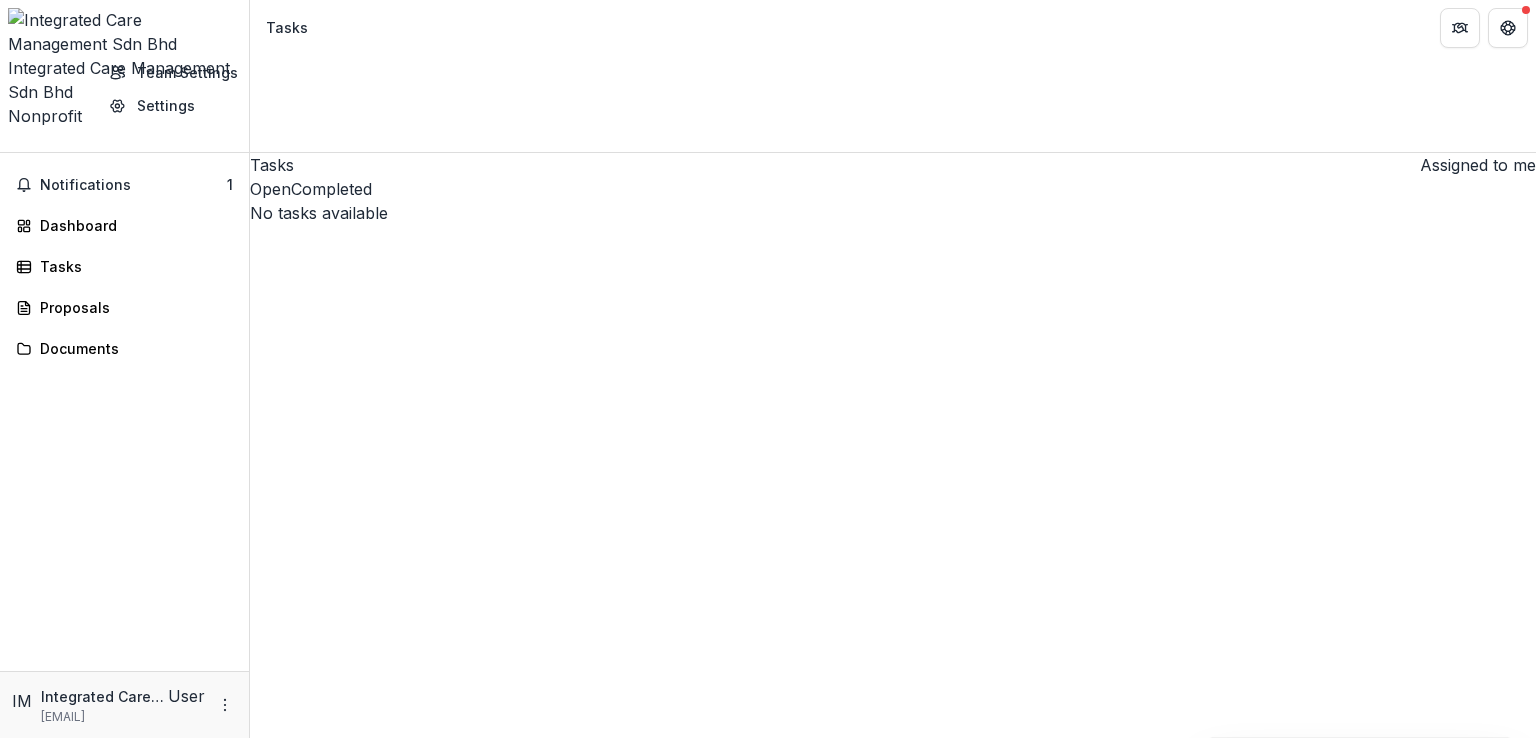 click 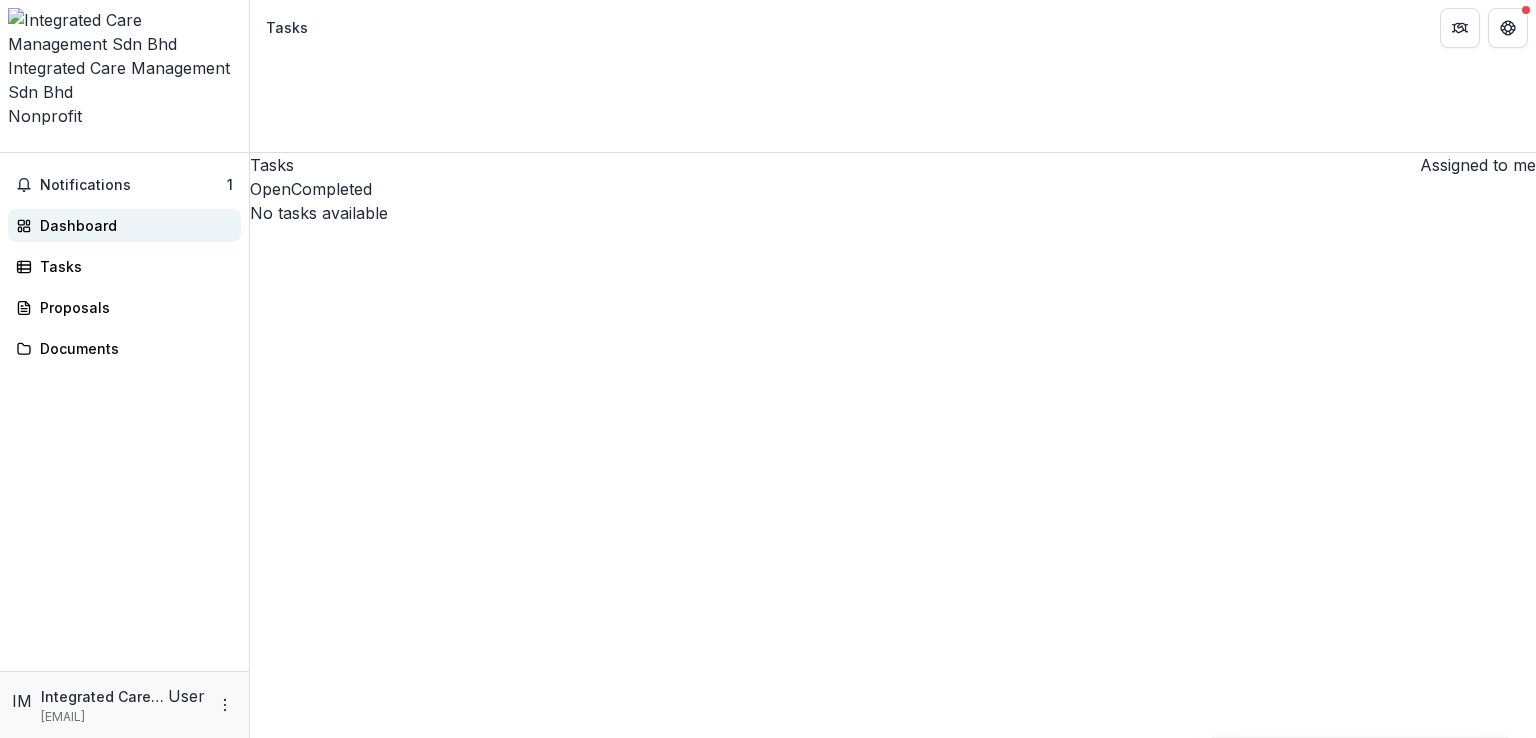 click on "Dashboard" at bounding box center [132, 225] 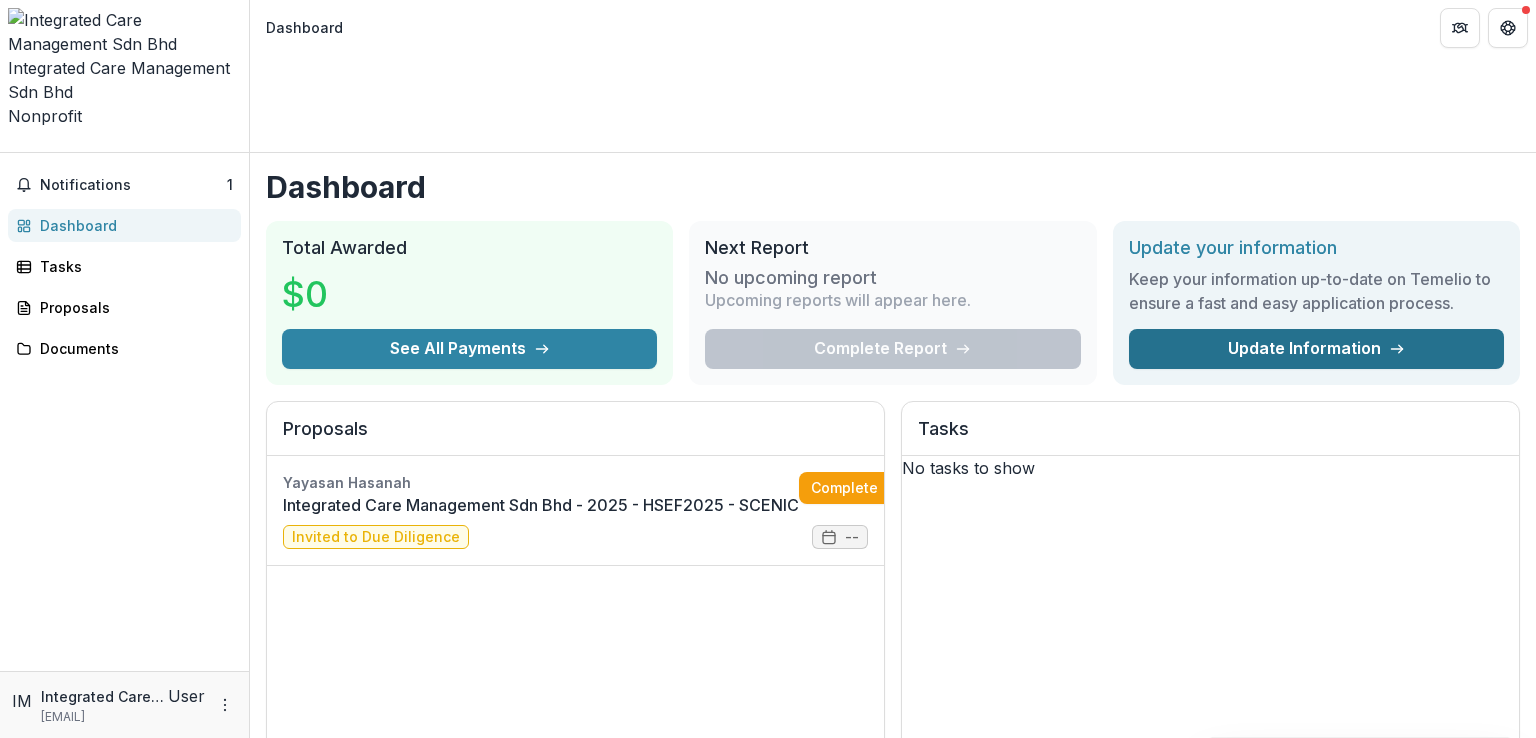click on "Update Information" at bounding box center [1316, 349] 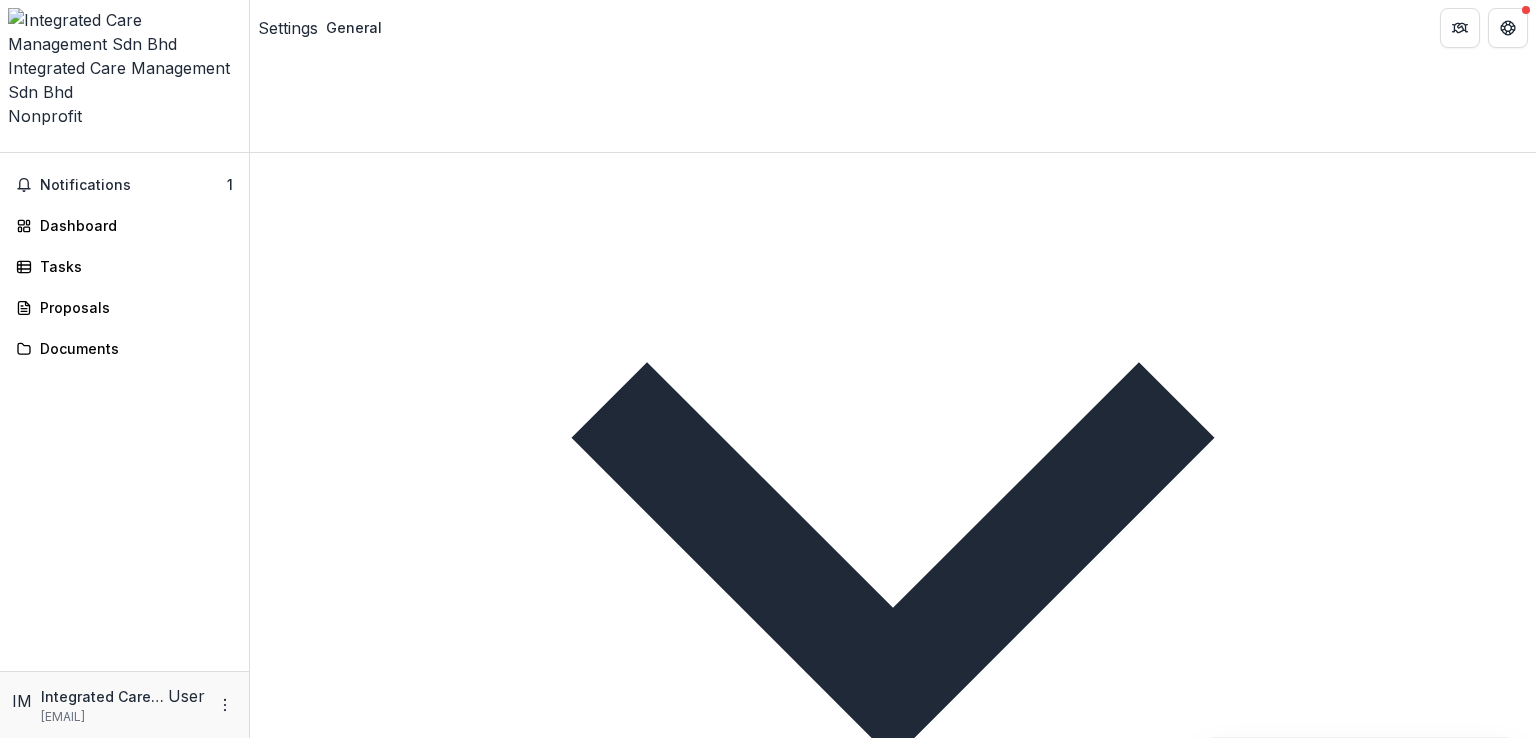 scroll, scrollTop: 1200, scrollLeft: 0, axis: vertical 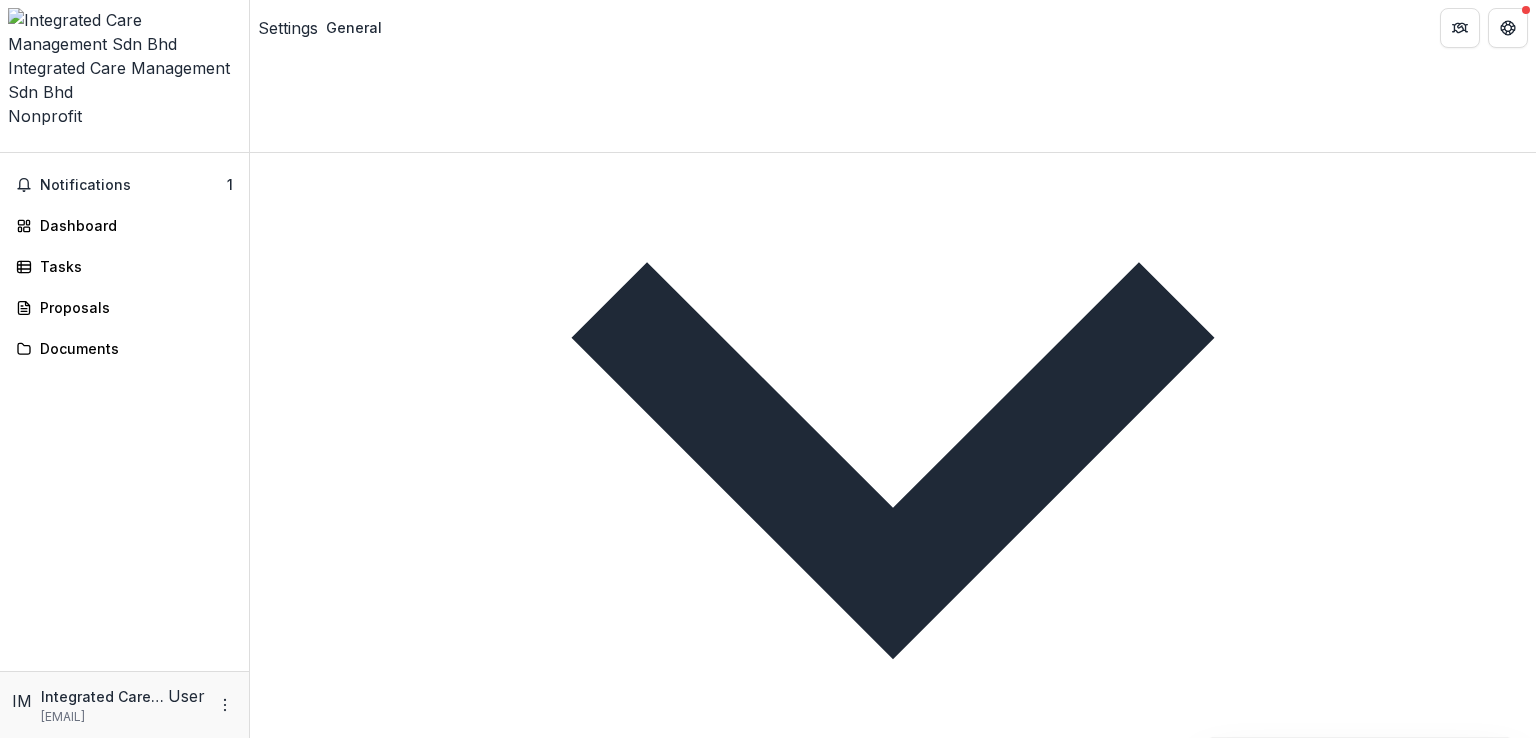 click on "ICM Logo.png" at bounding box center [893, 1201] 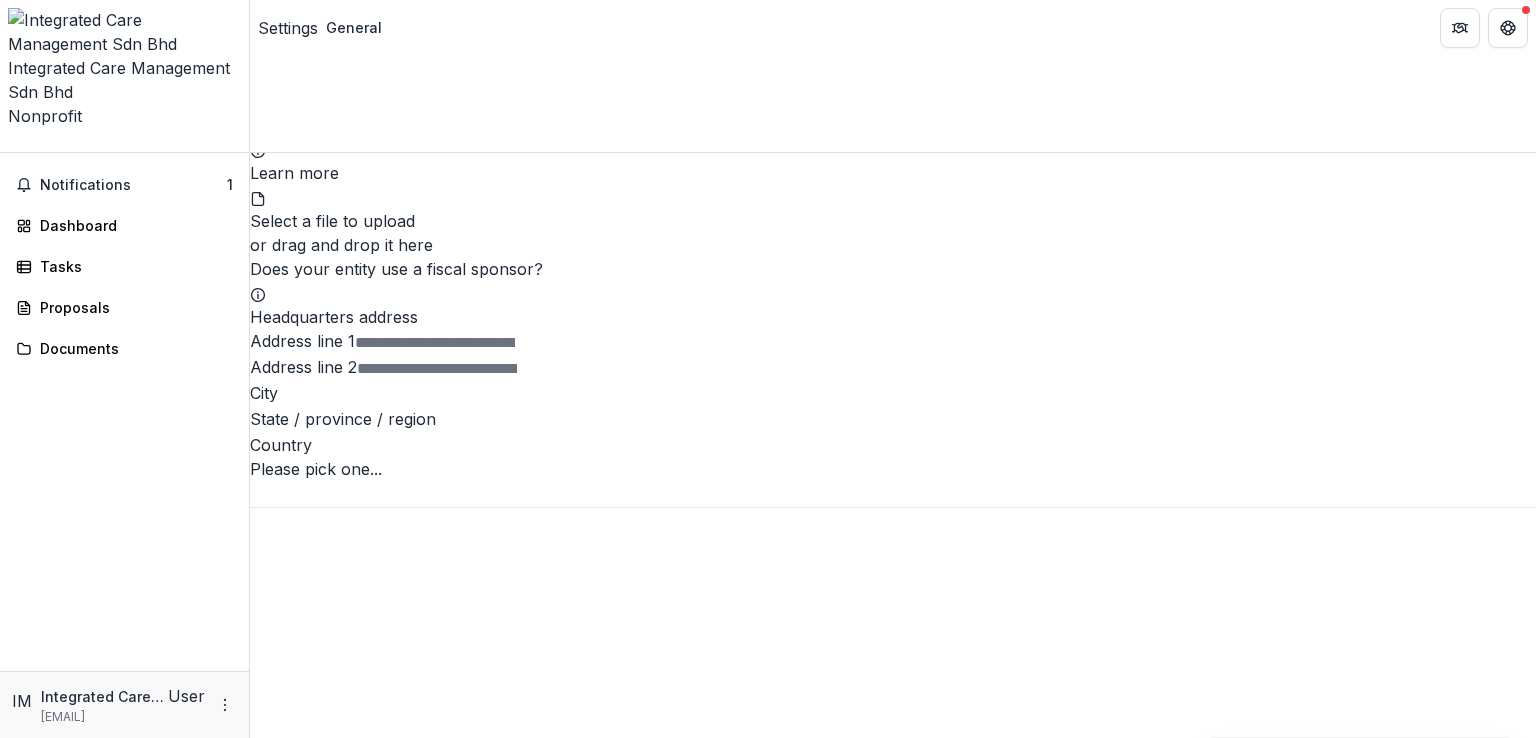 scroll, scrollTop: 2734, scrollLeft: 0, axis: vertical 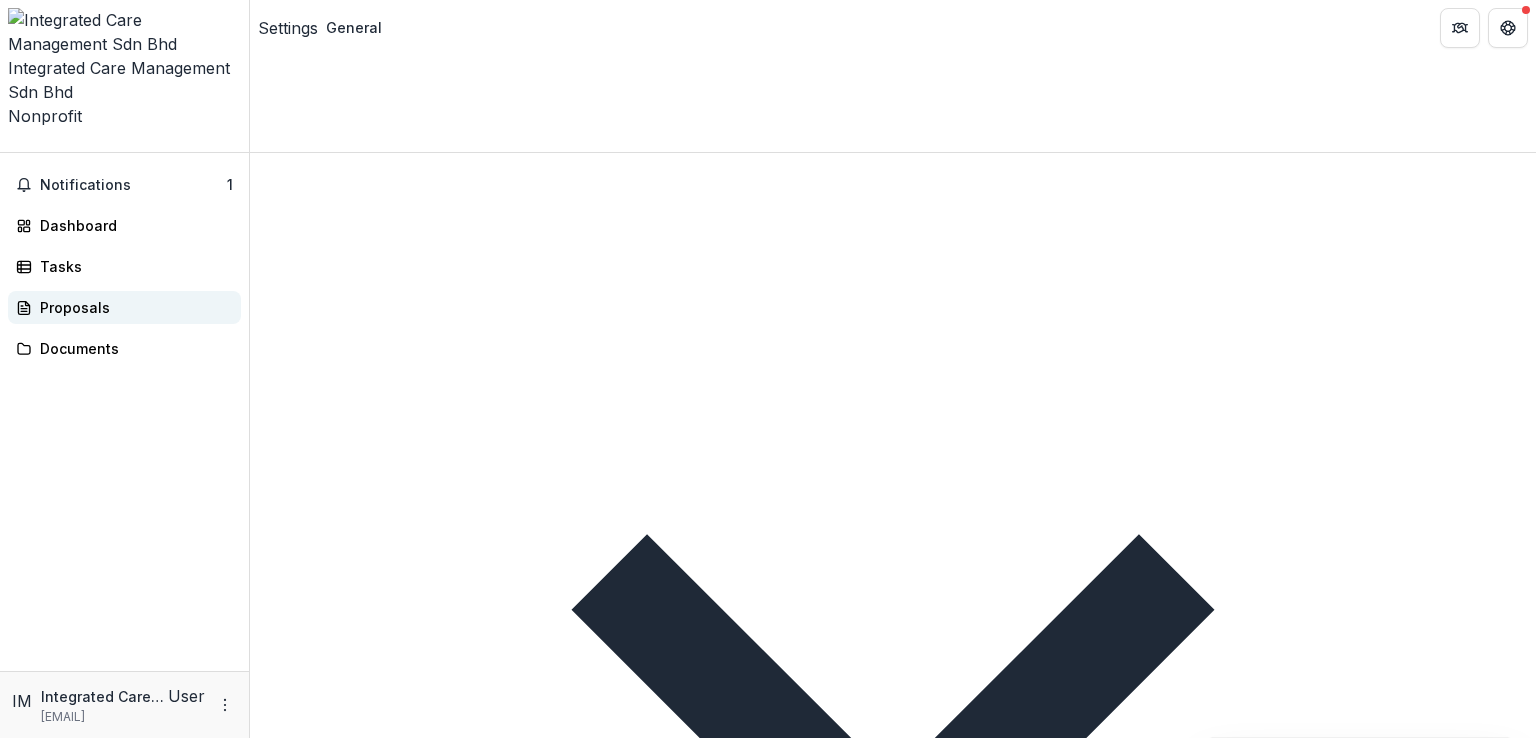 click on "Proposals" at bounding box center (124, 307) 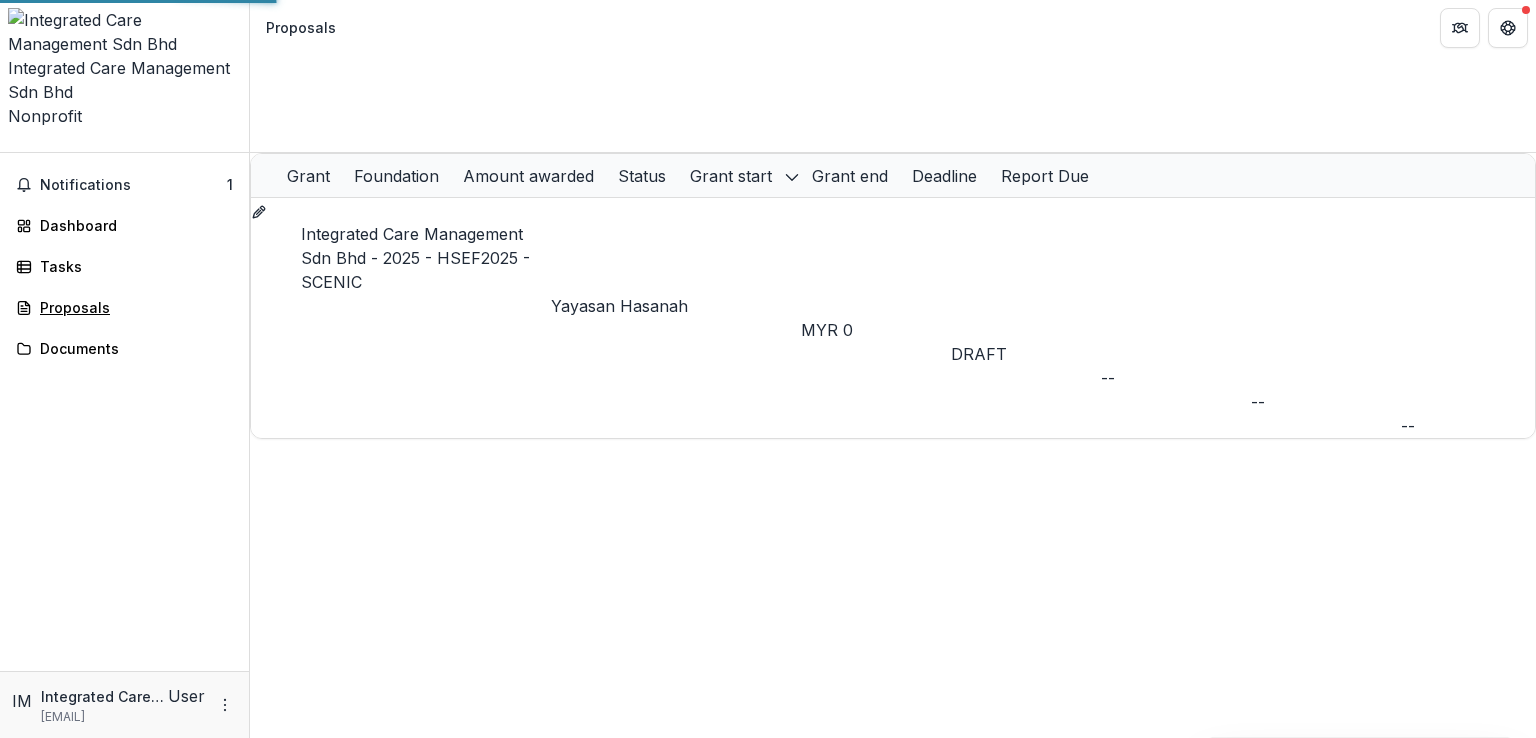 scroll, scrollTop: 0, scrollLeft: 0, axis: both 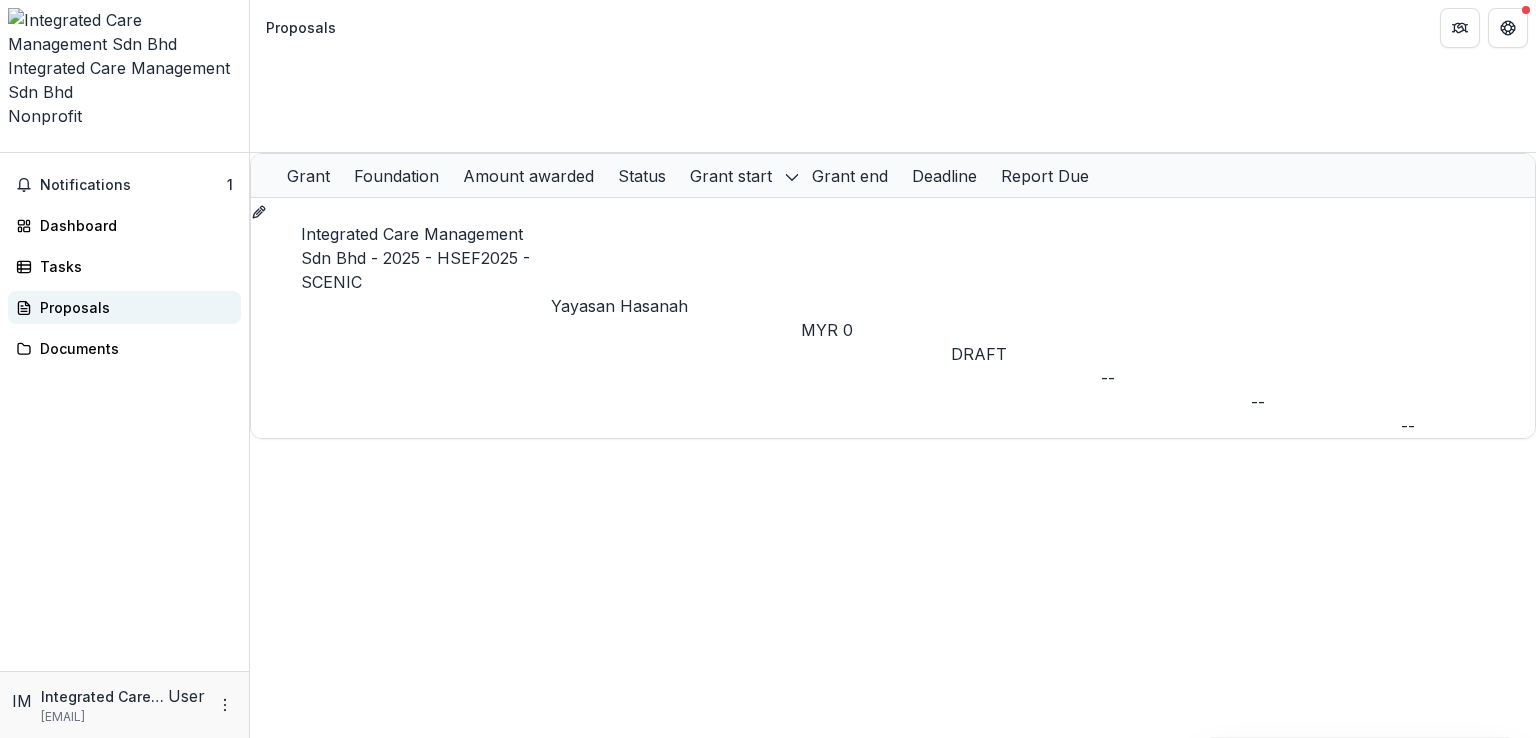 click on "Proposals" at bounding box center (132, 307) 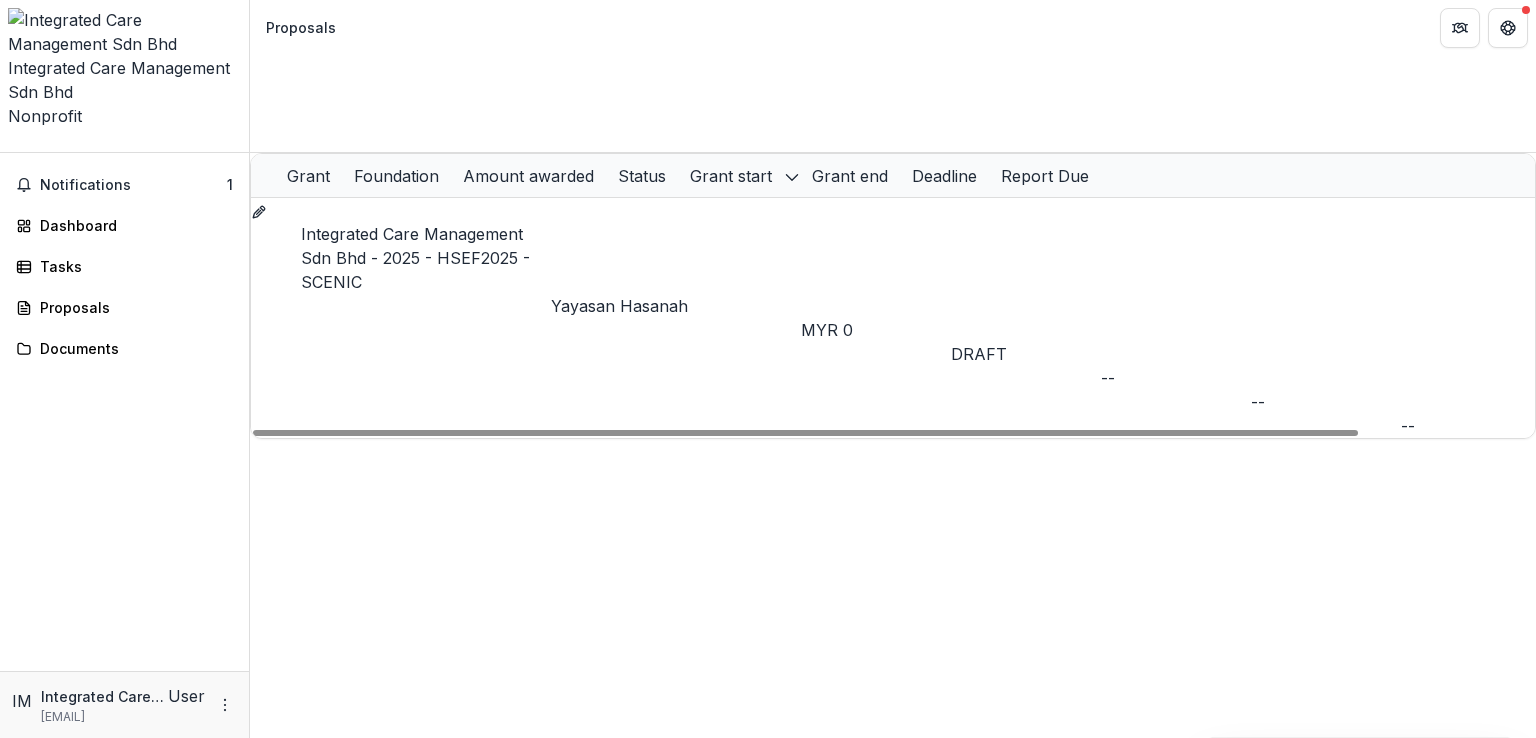click on "Yayasan Hasanah" at bounding box center [676, 306] 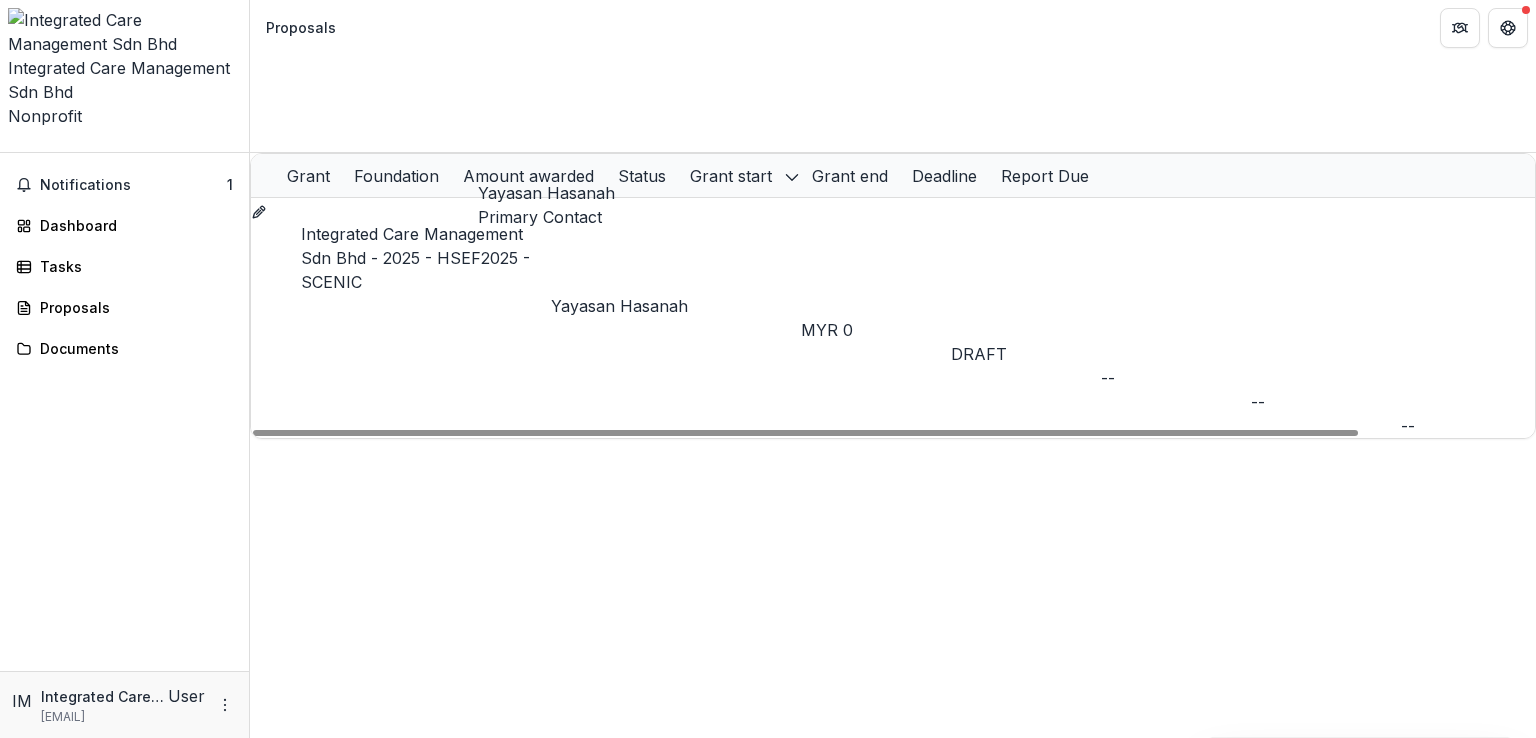 click on "Integrated Care Management Sdn Bhd - 2025 - HSEF2025 - SCENIC" at bounding box center [415, 258] 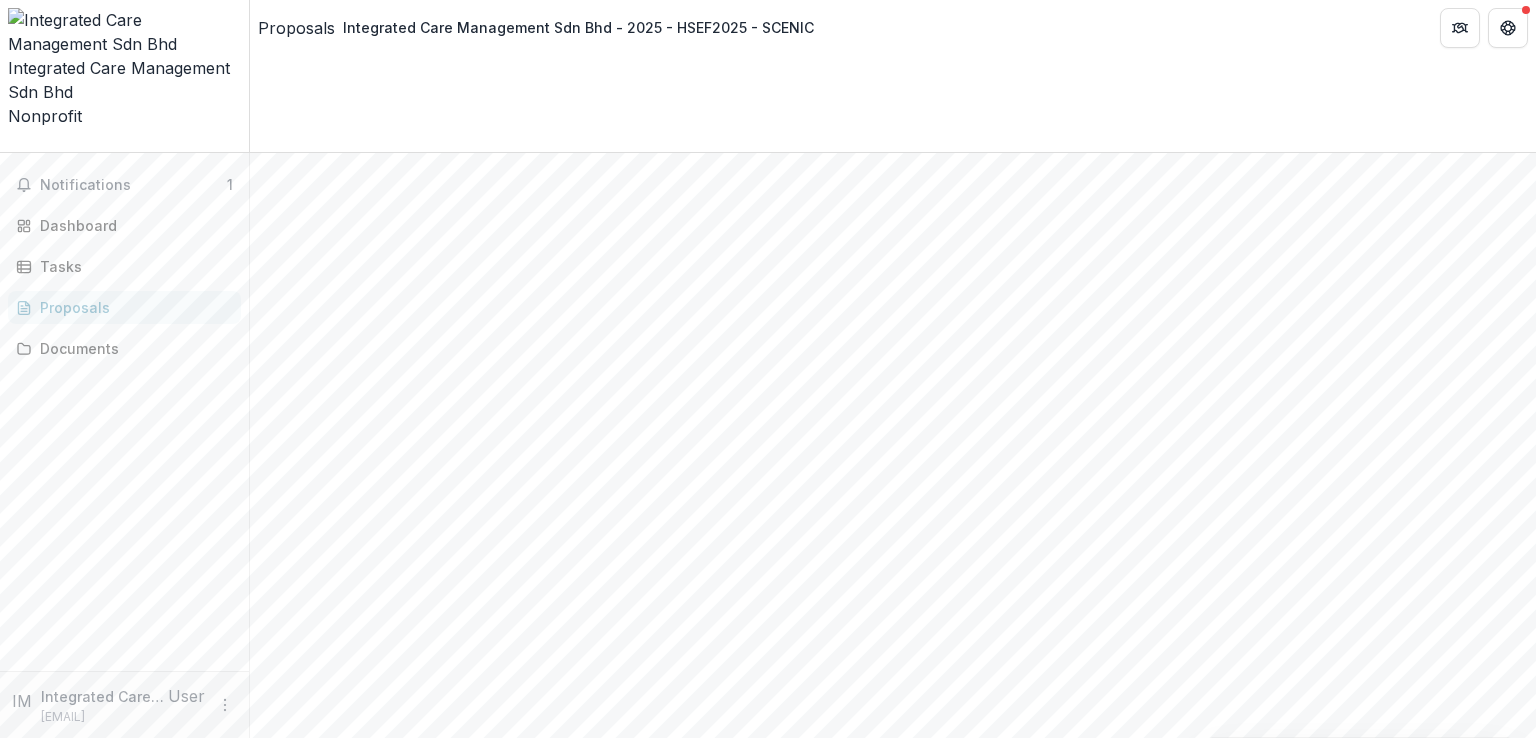scroll, scrollTop: 912, scrollLeft: 0, axis: vertical 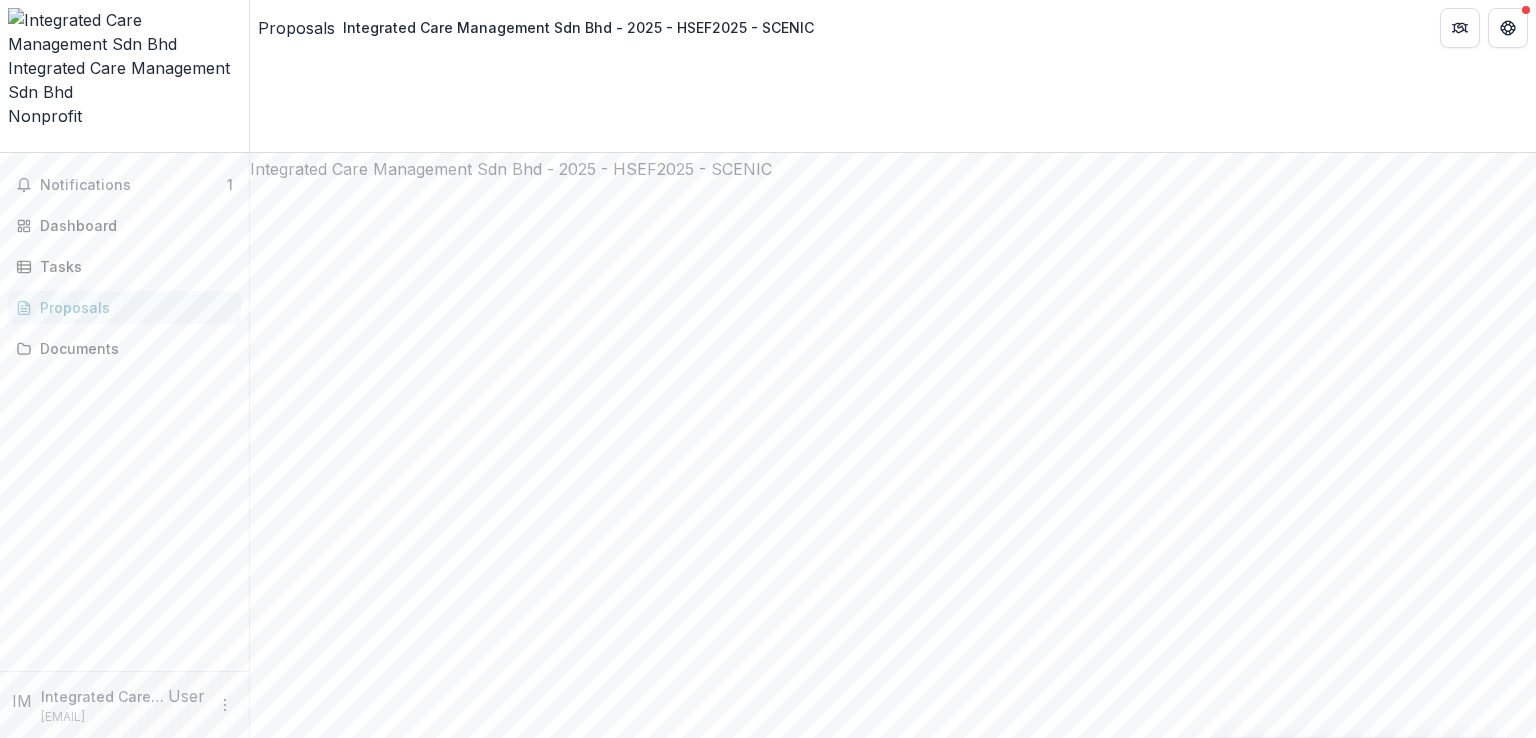 click on "Next" at bounding box center (280, 4658) 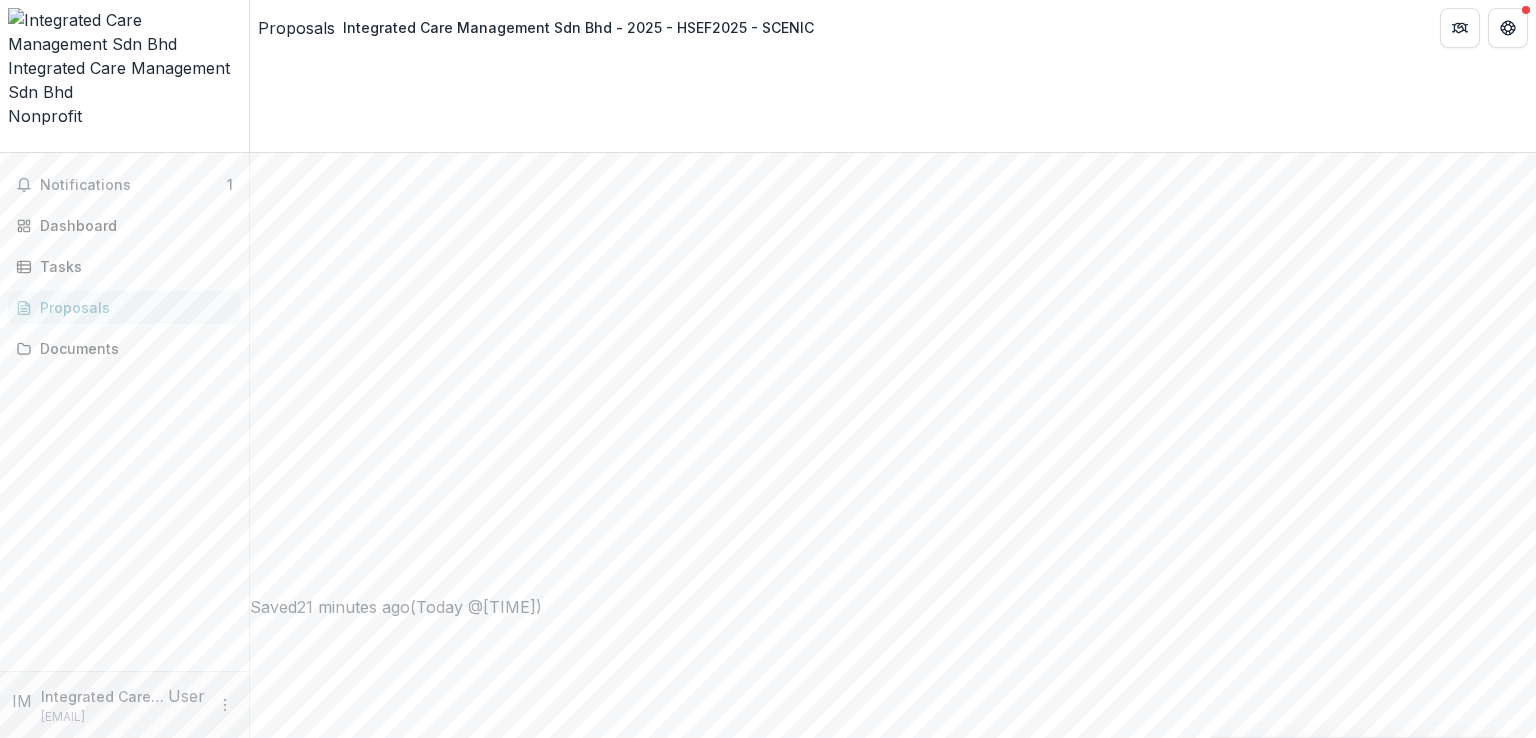 scroll, scrollTop: 1155, scrollLeft: 0, axis: vertical 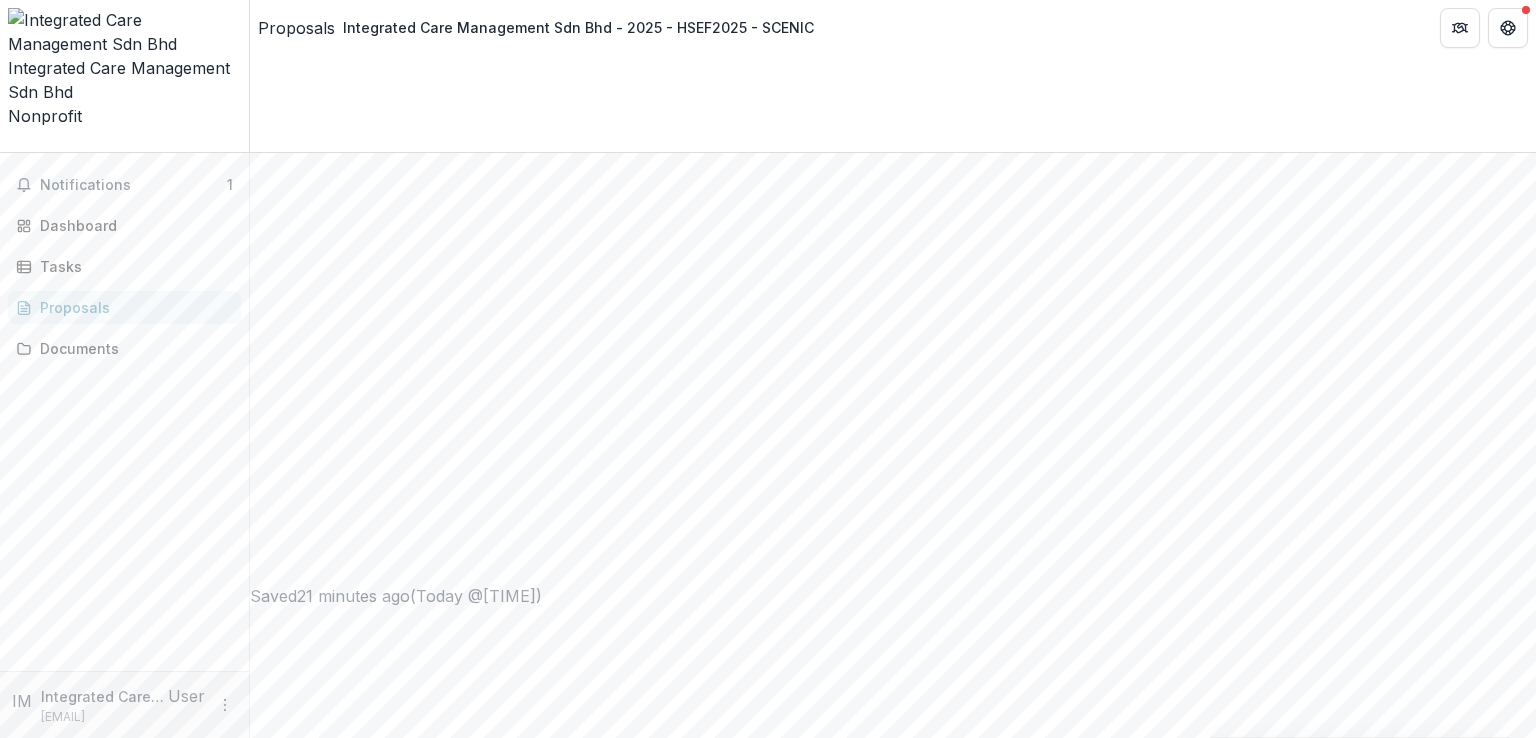 click on "Next" at bounding box center [280, 6979] 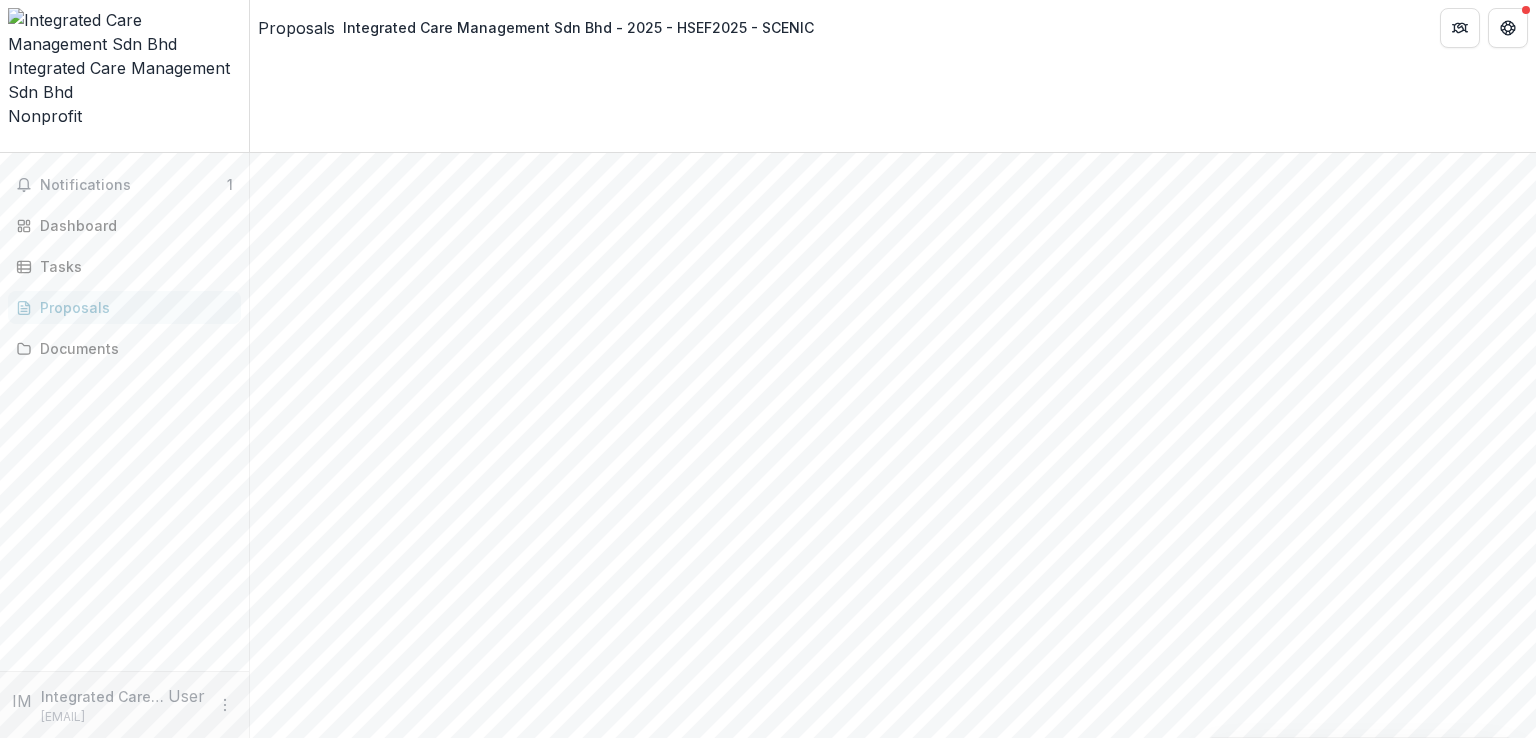 scroll, scrollTop: 497, scrollLeft: 0, axis: vertical 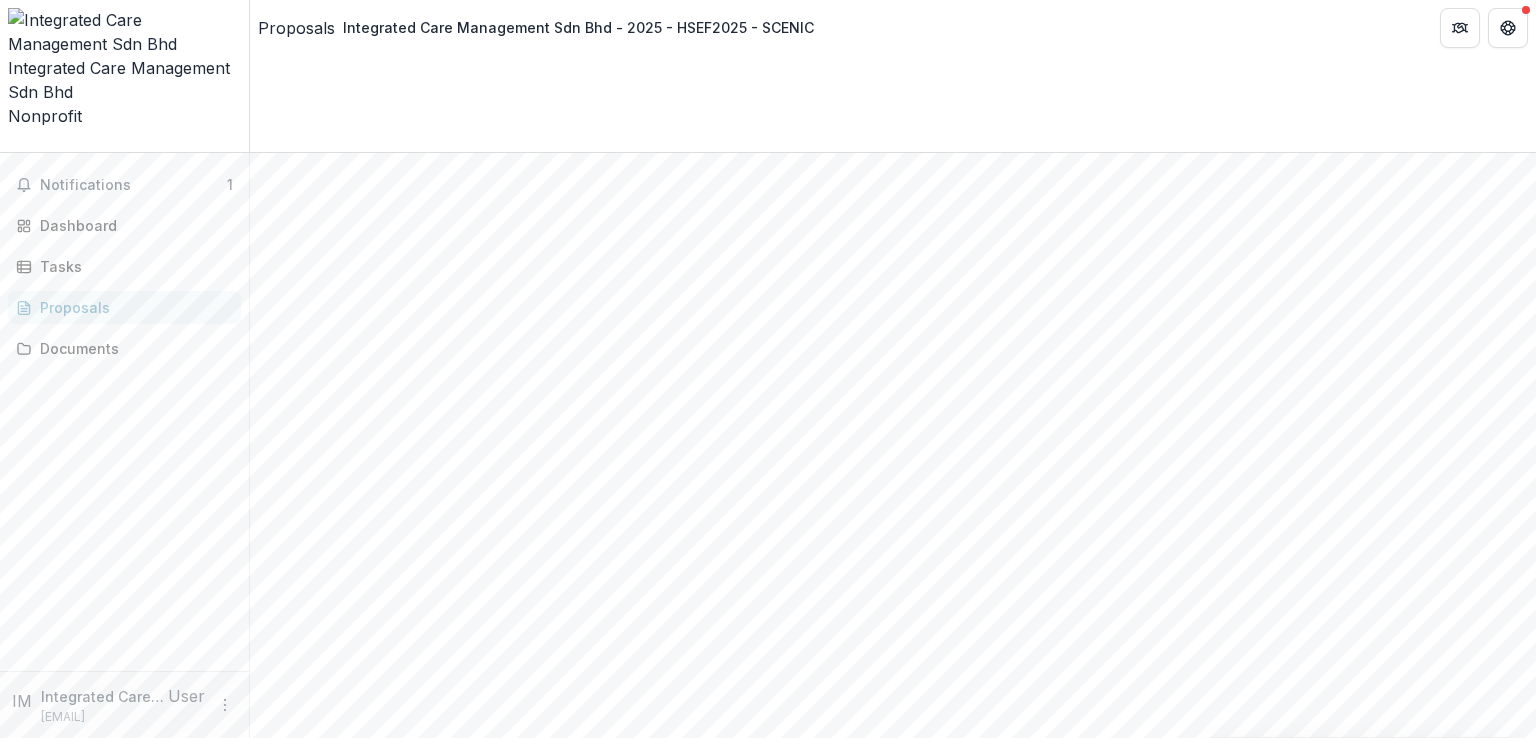 click on "Next" at bounding box center (280, 4584) 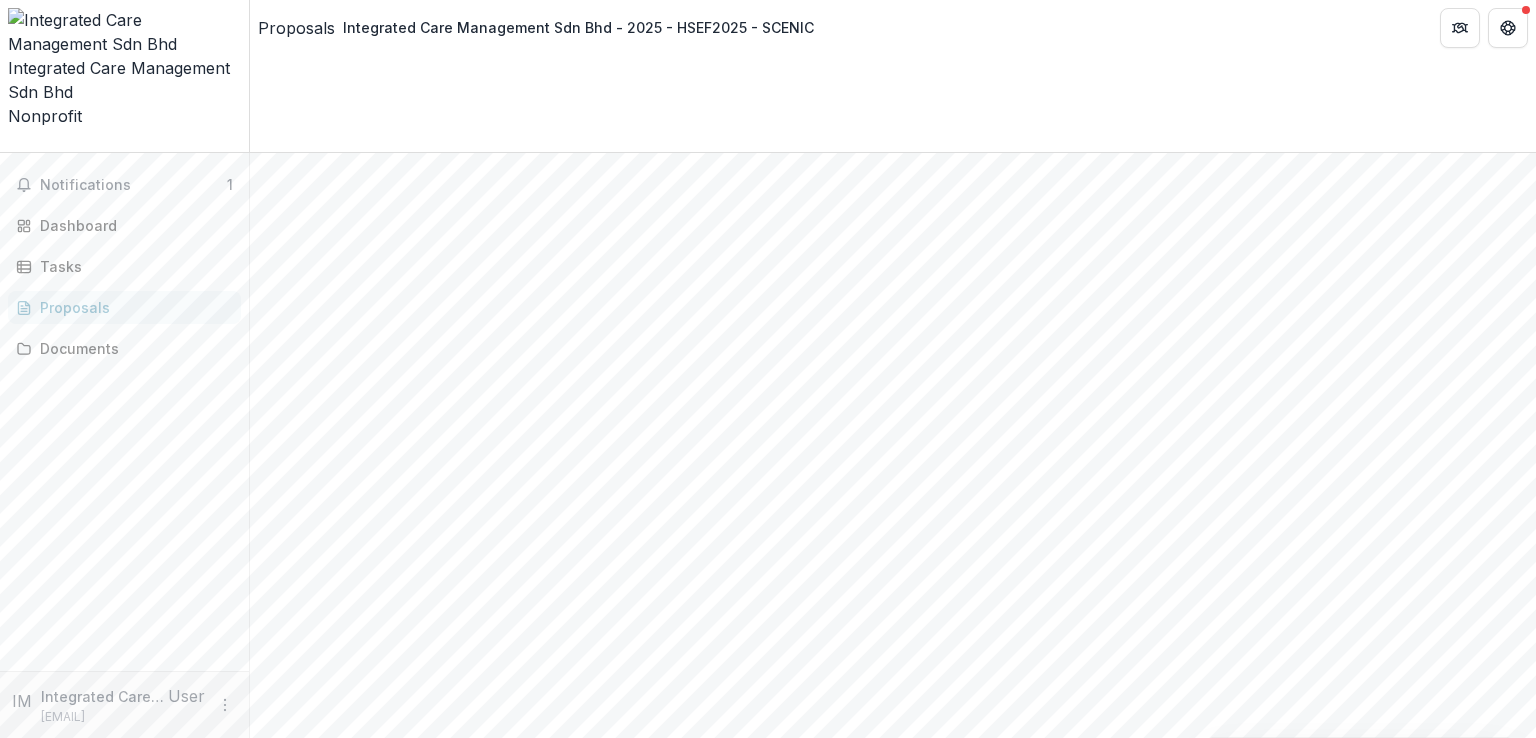 scroll, scrollTop: 812, scrollLeft: 0, axis: vertical 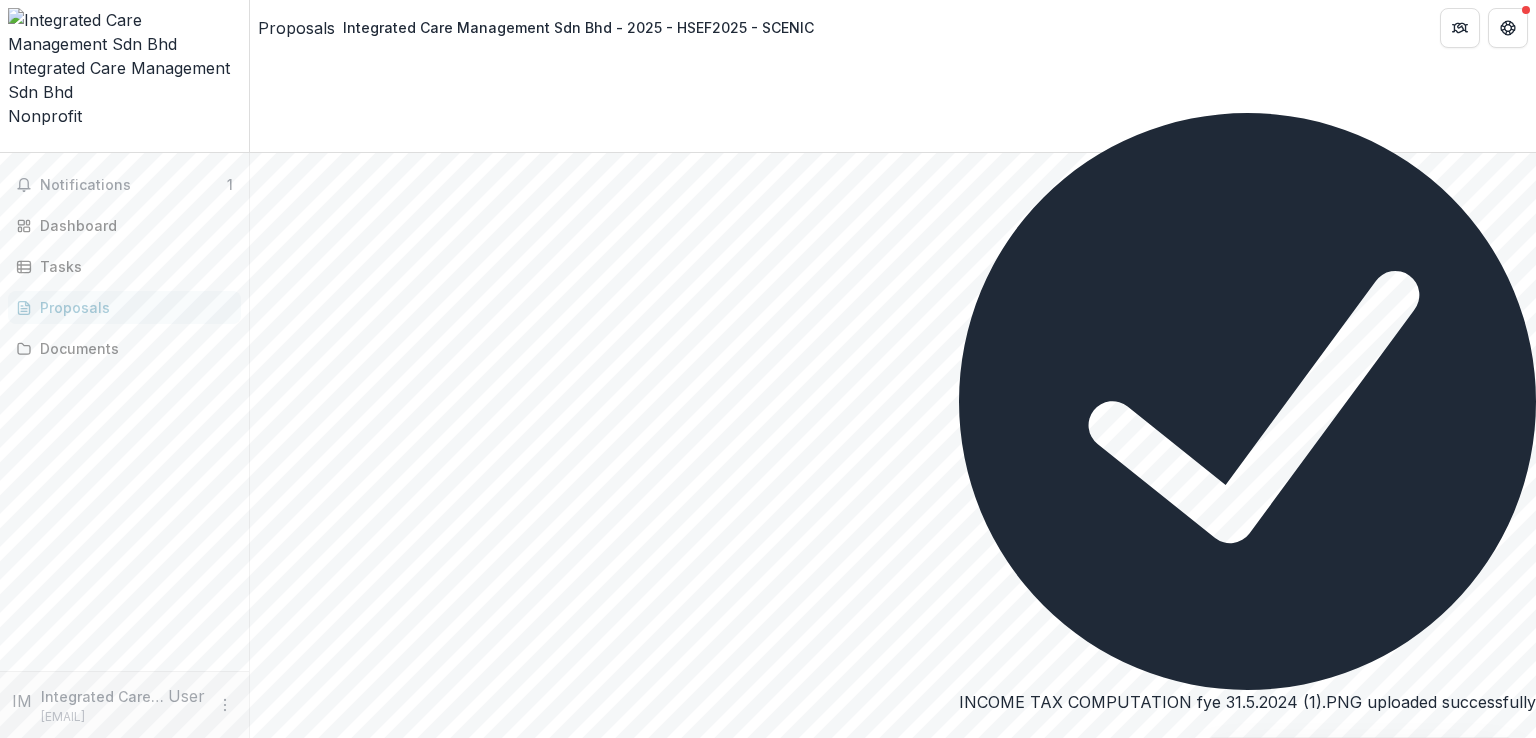 click 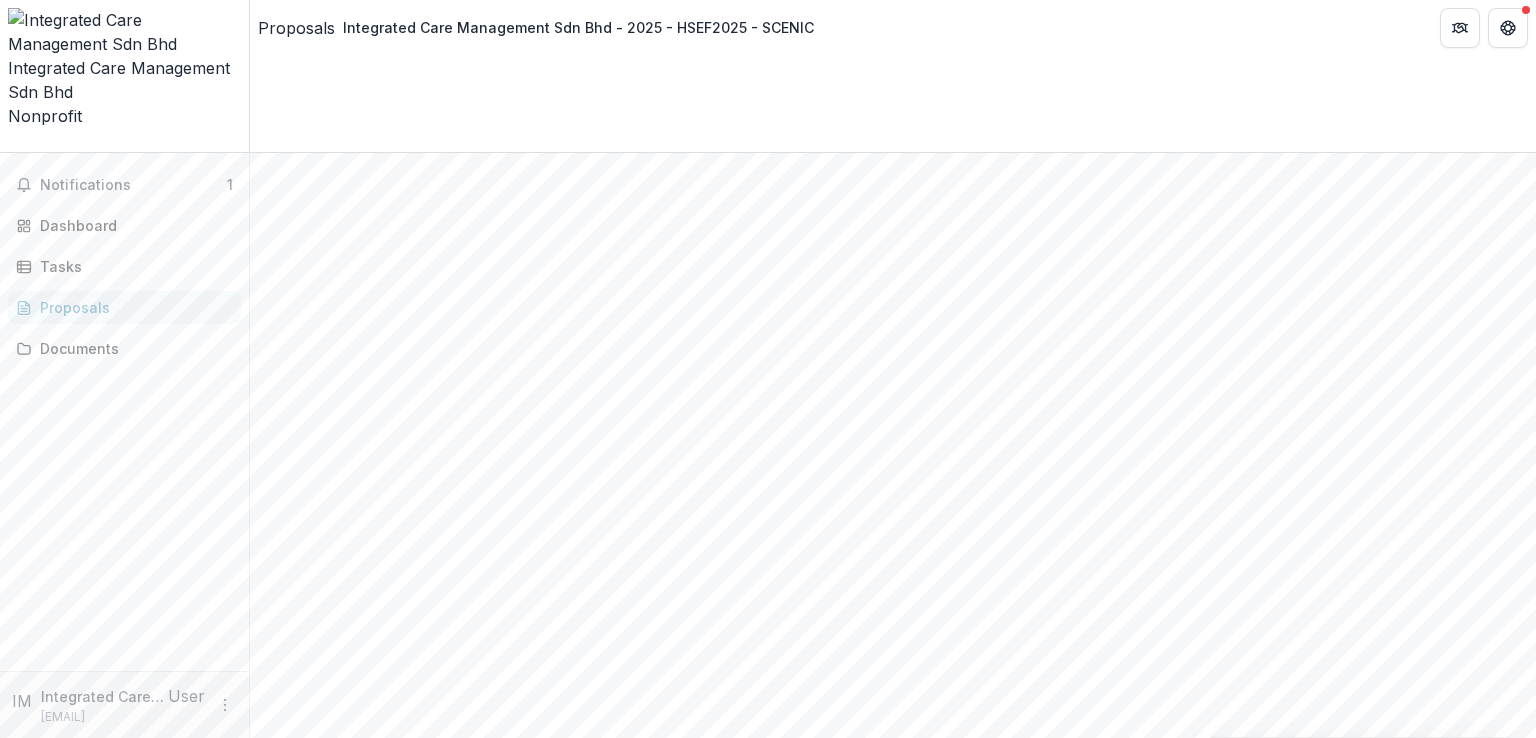 click on "Notifications 1 Dashboard Tasks Proposals Documents" at bounding box center [124, 412] 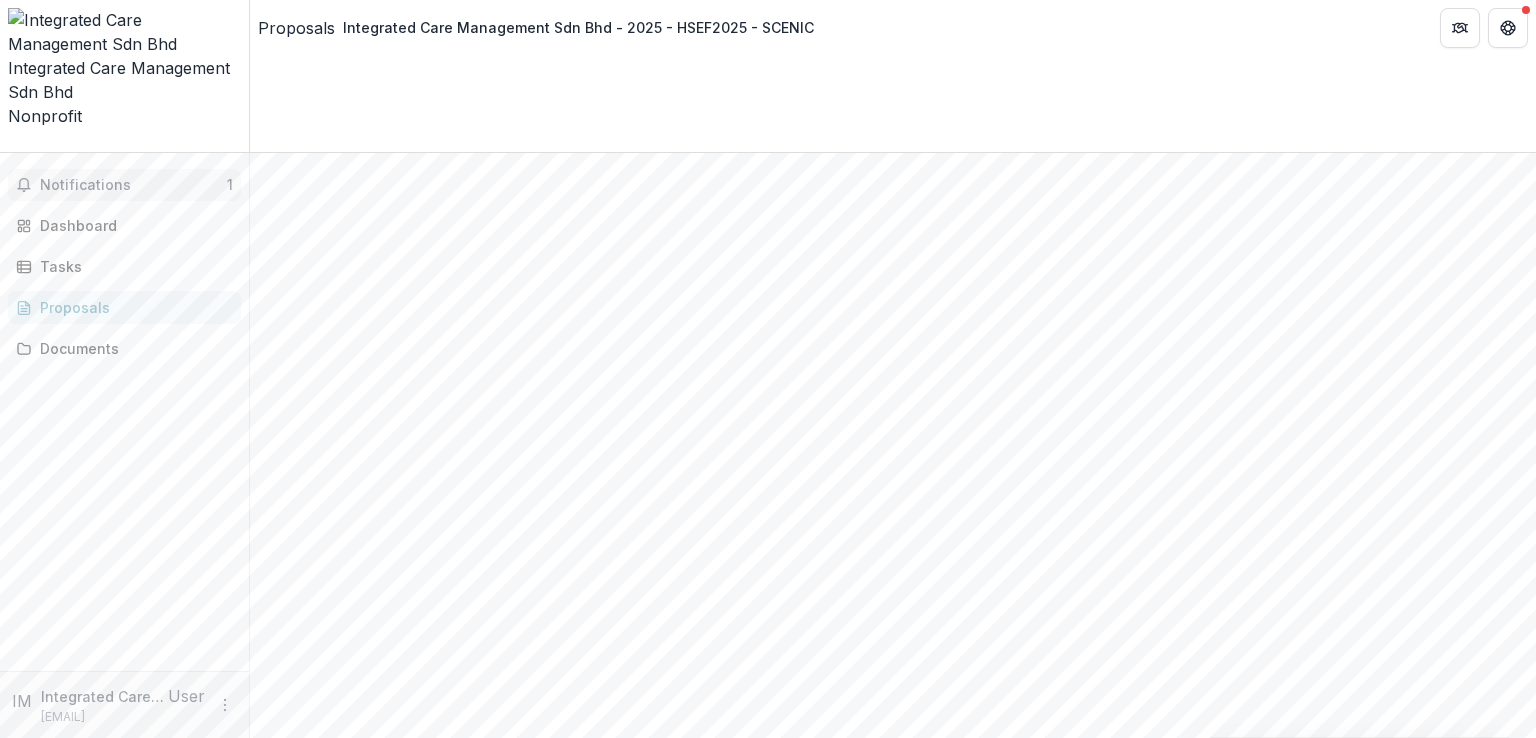 click on "Notifications 1" at bounding box center [124, 185] 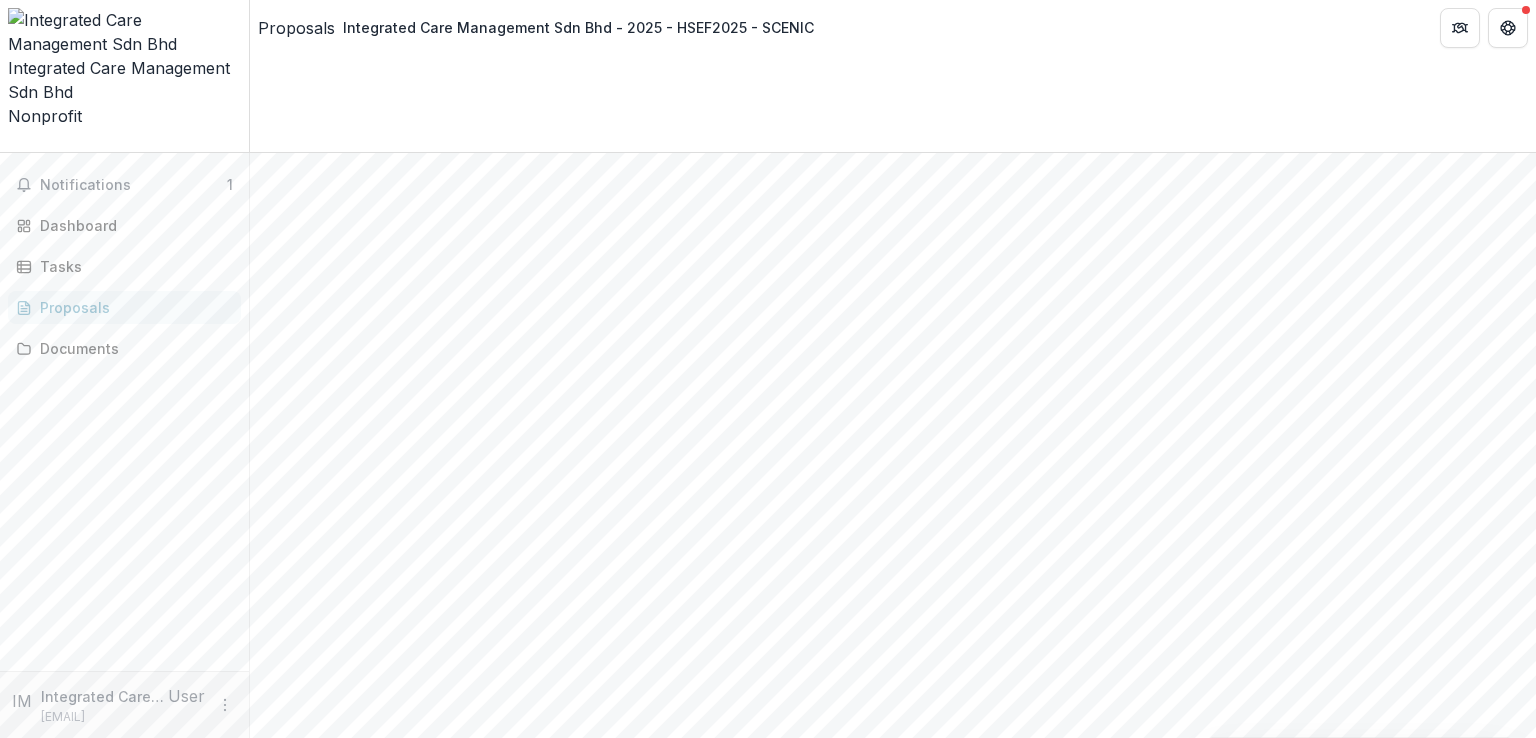 click on "Send comments or questions to   Yayasan Hasanah   in the box below.   Yayasan Hasanah   will be notified via email of your comment. IM Integrated C Add Comment Comments 0 No comments yet No comments for this proposal" at bounding box center [893, 5243] 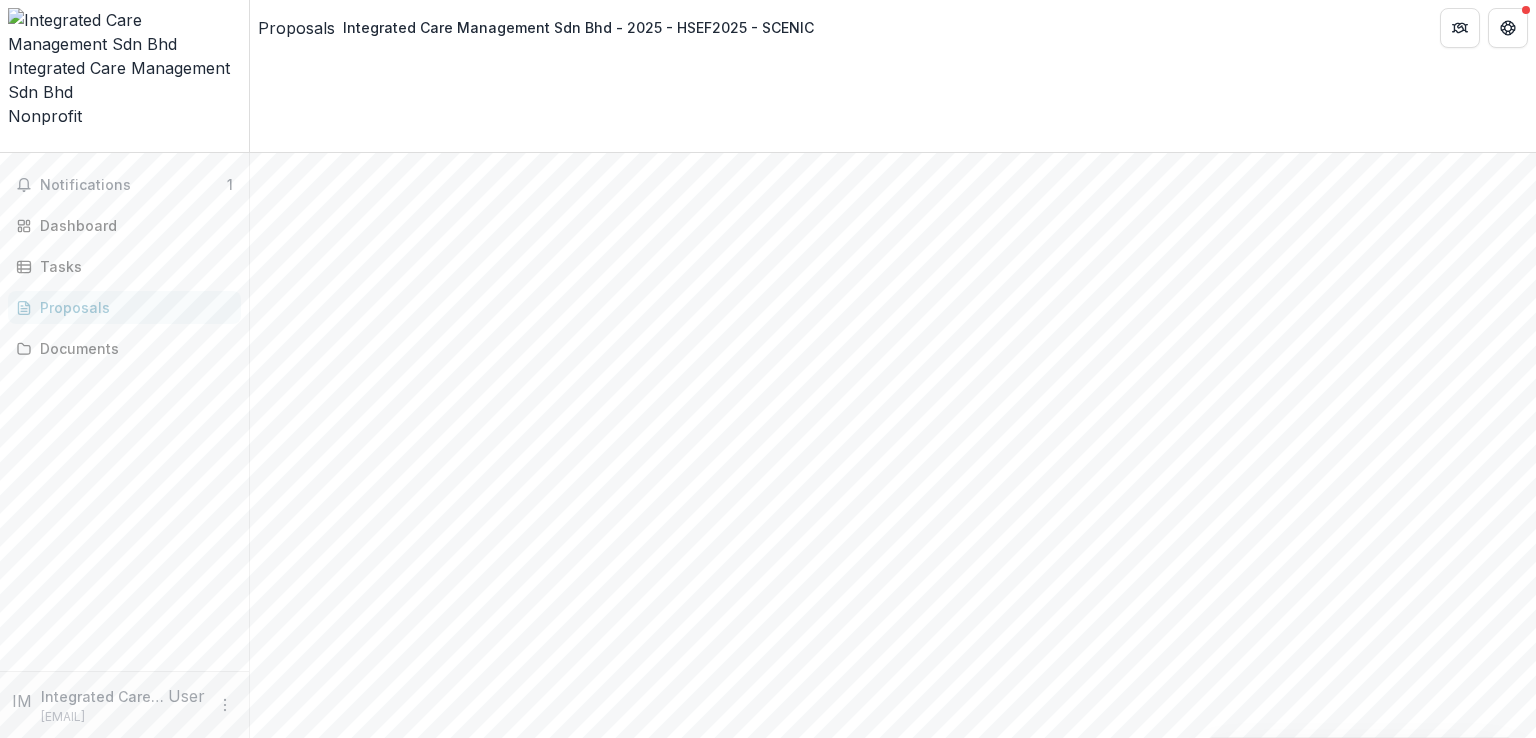 scroll, scrollTop: 496, scrollLeft: 0, axis: vertical 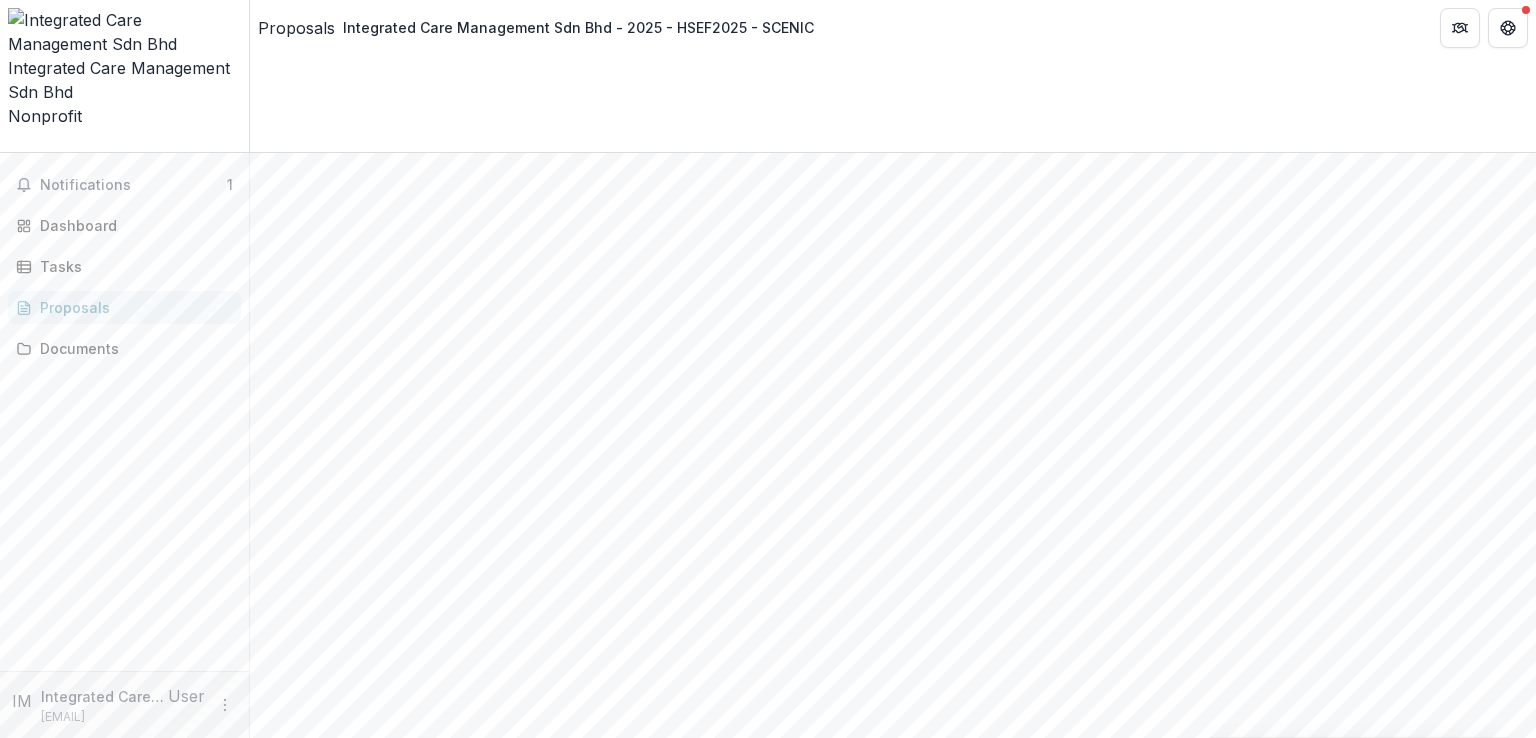 click on "Back" at bounding box center (281, 4475) 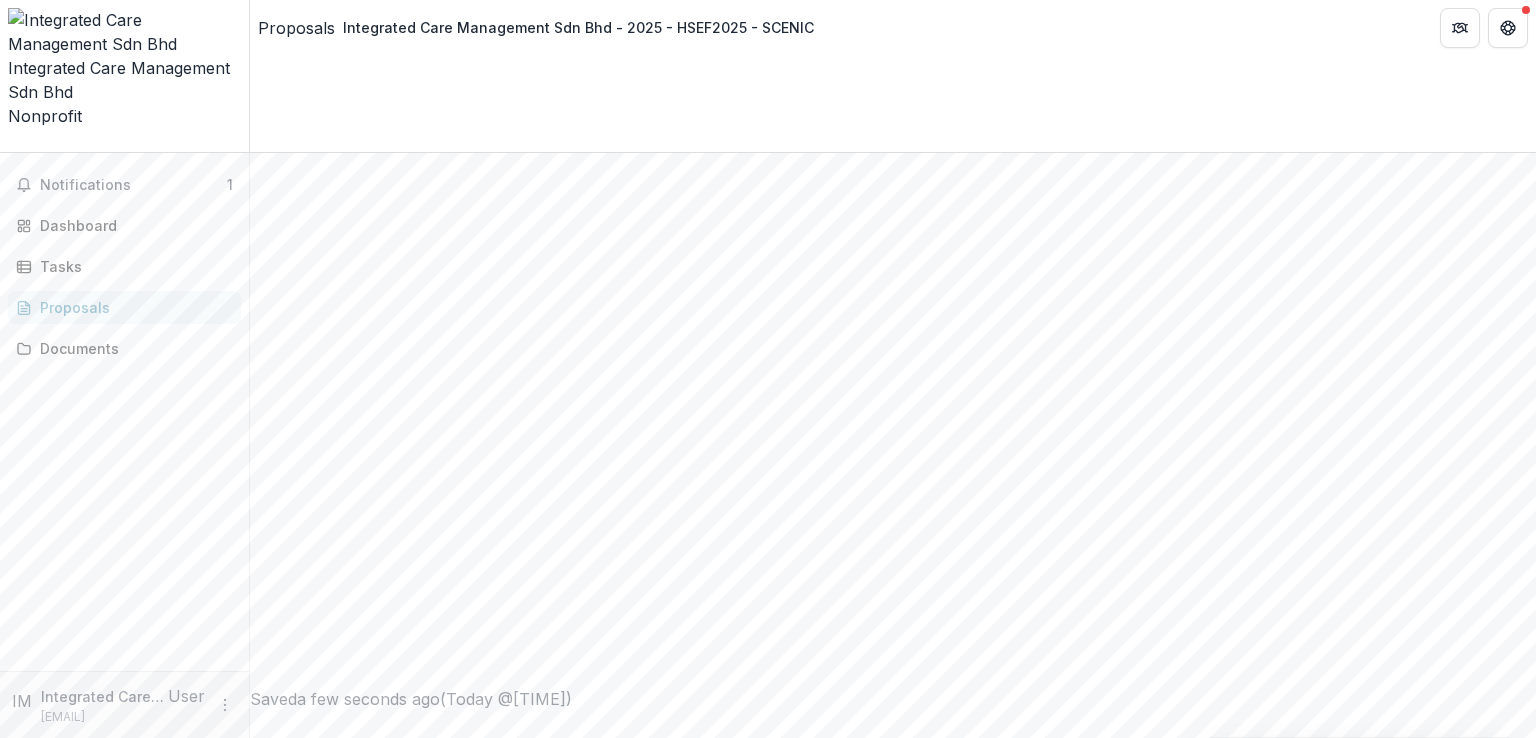 click on "Qualitative assessments: *" at bounding box center (337, 6662) 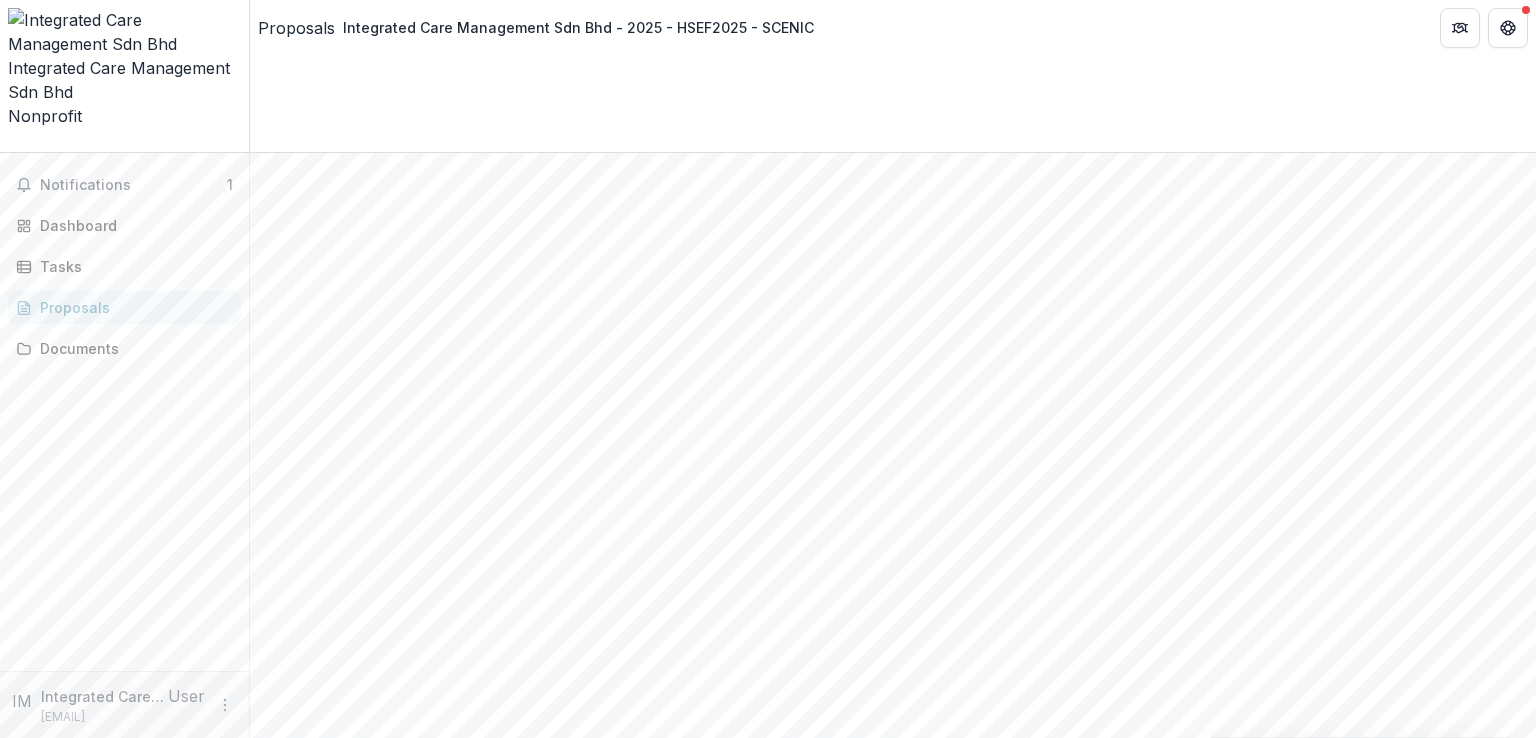 scroll, scrollTop: 455, scrollLeft: 0, axis: vertical 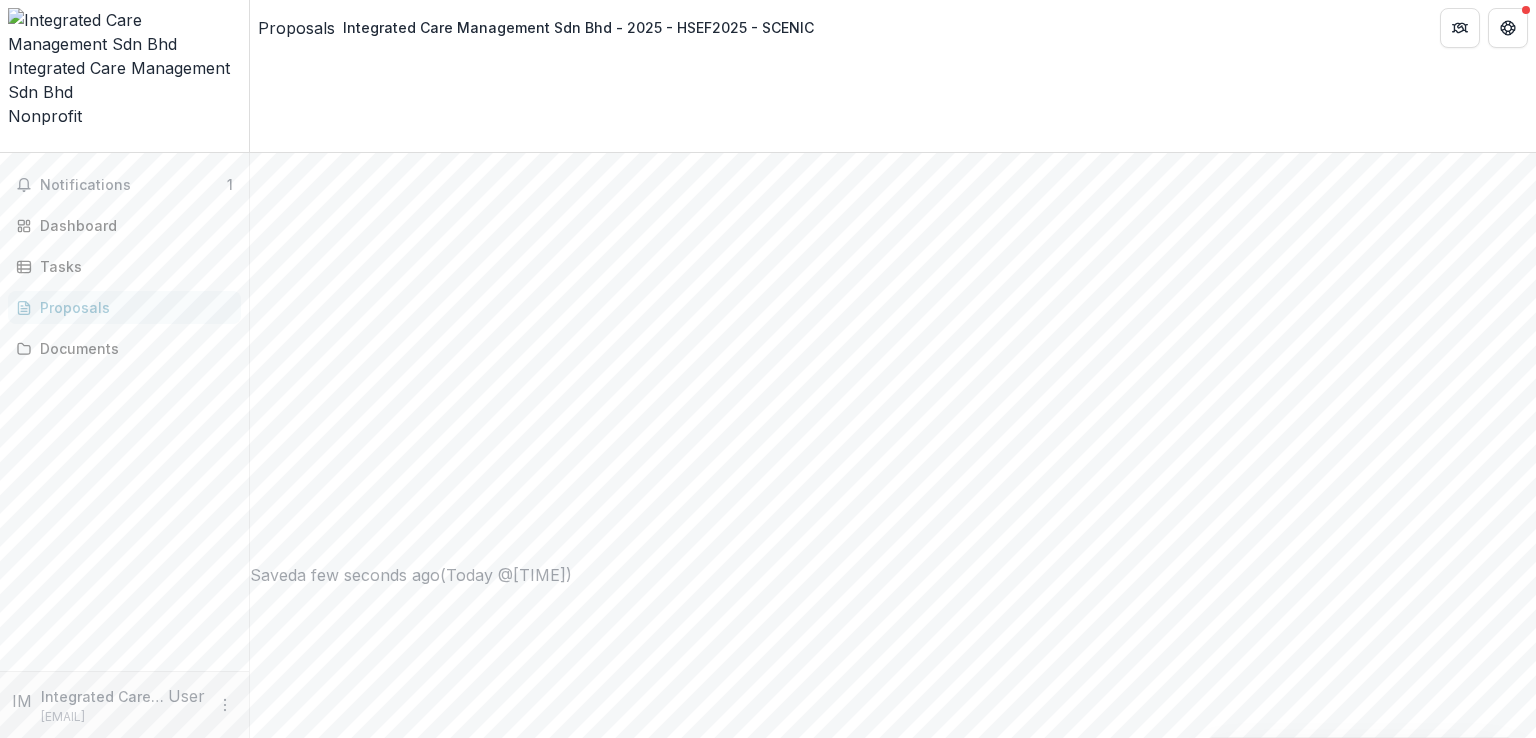 click 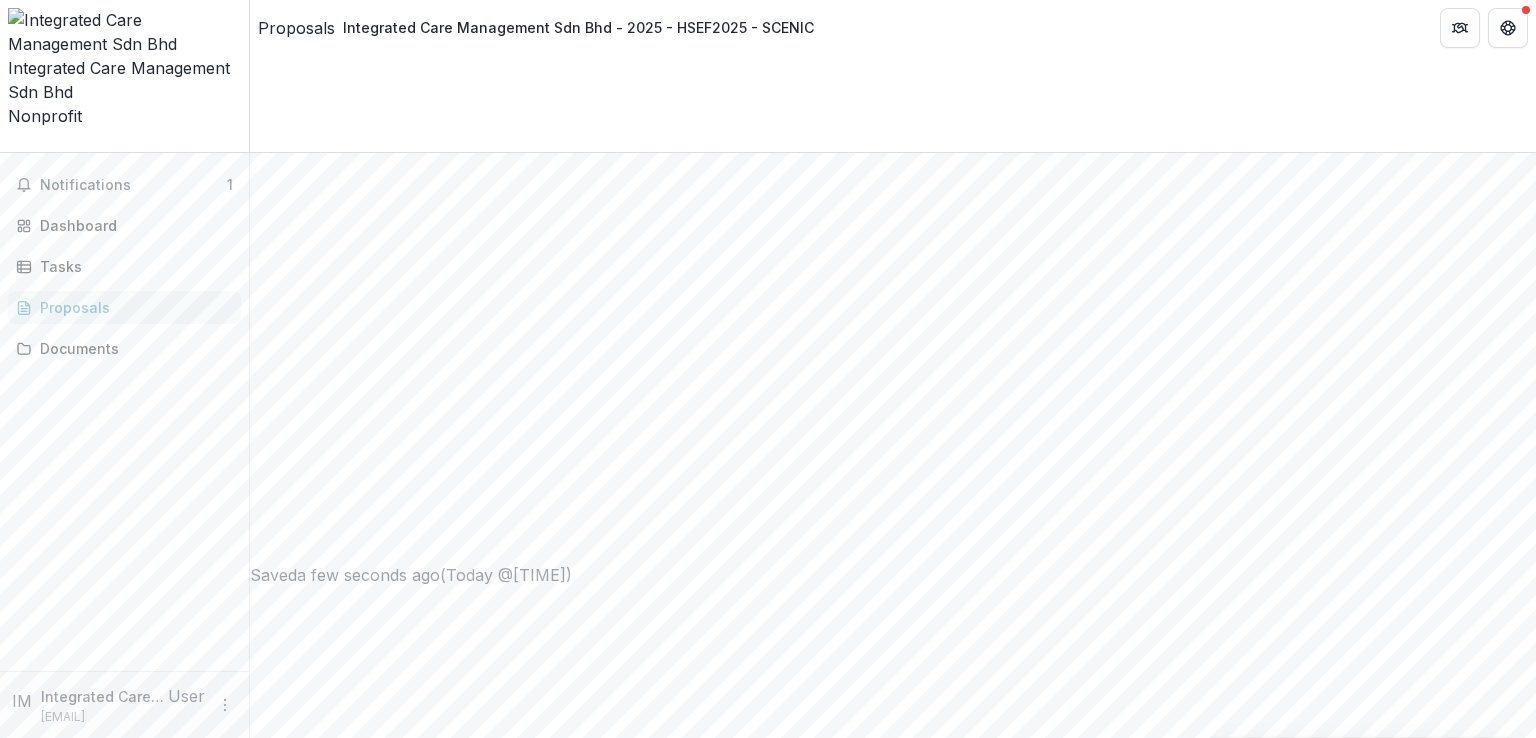 scroll, scrollTop: 272, scrollLeft: 0, axis: vertical 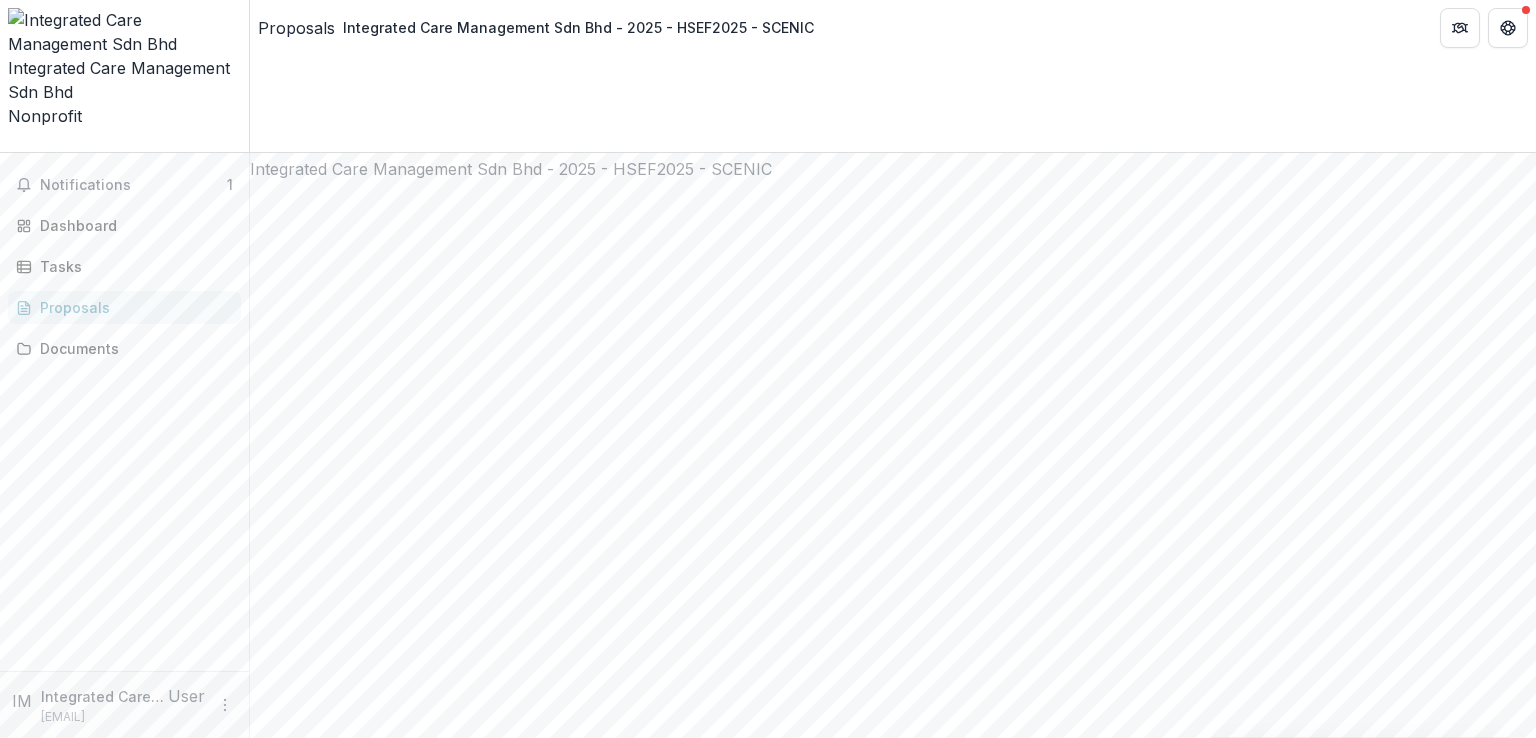 click 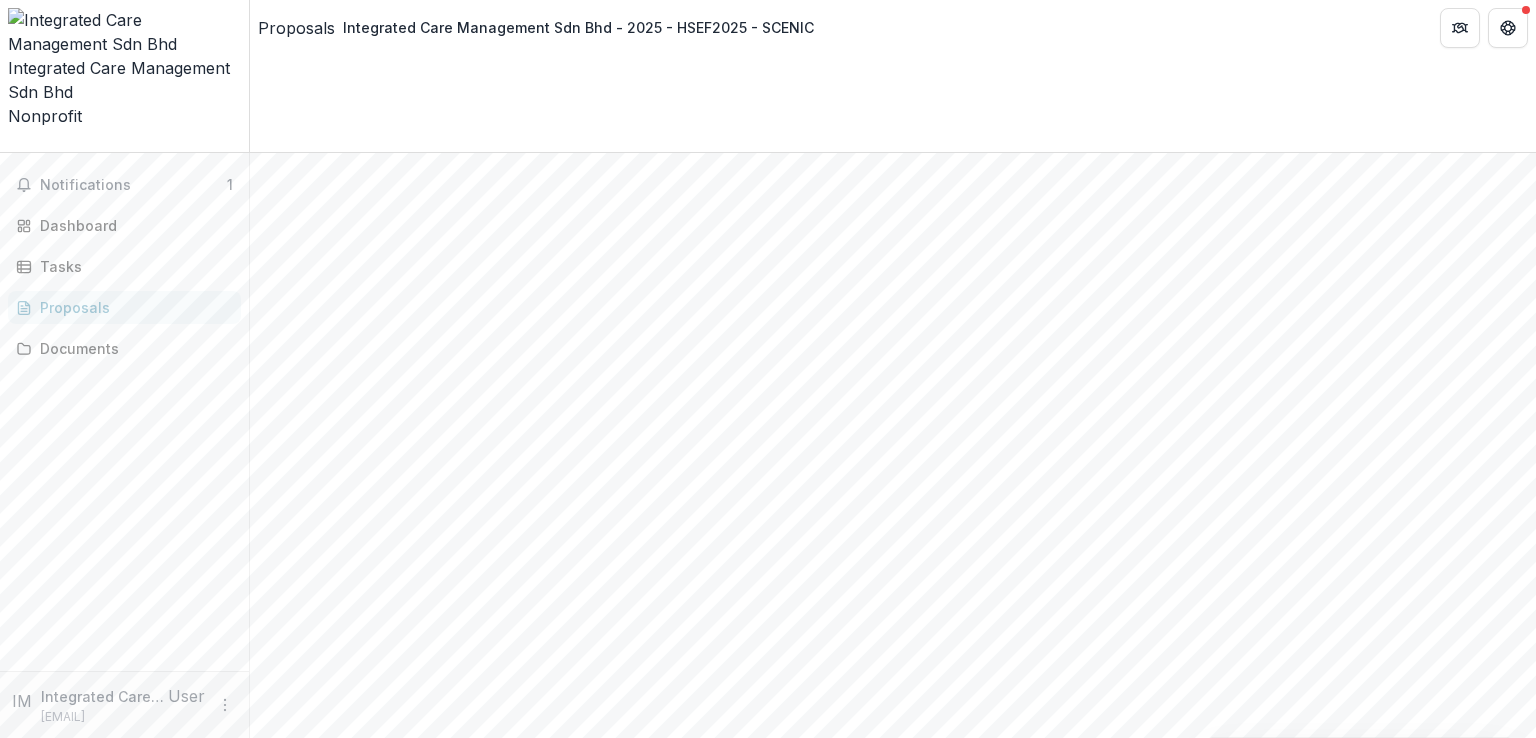 scroll, scrollTop: 304, scrollLeft: 0, axis: vertical 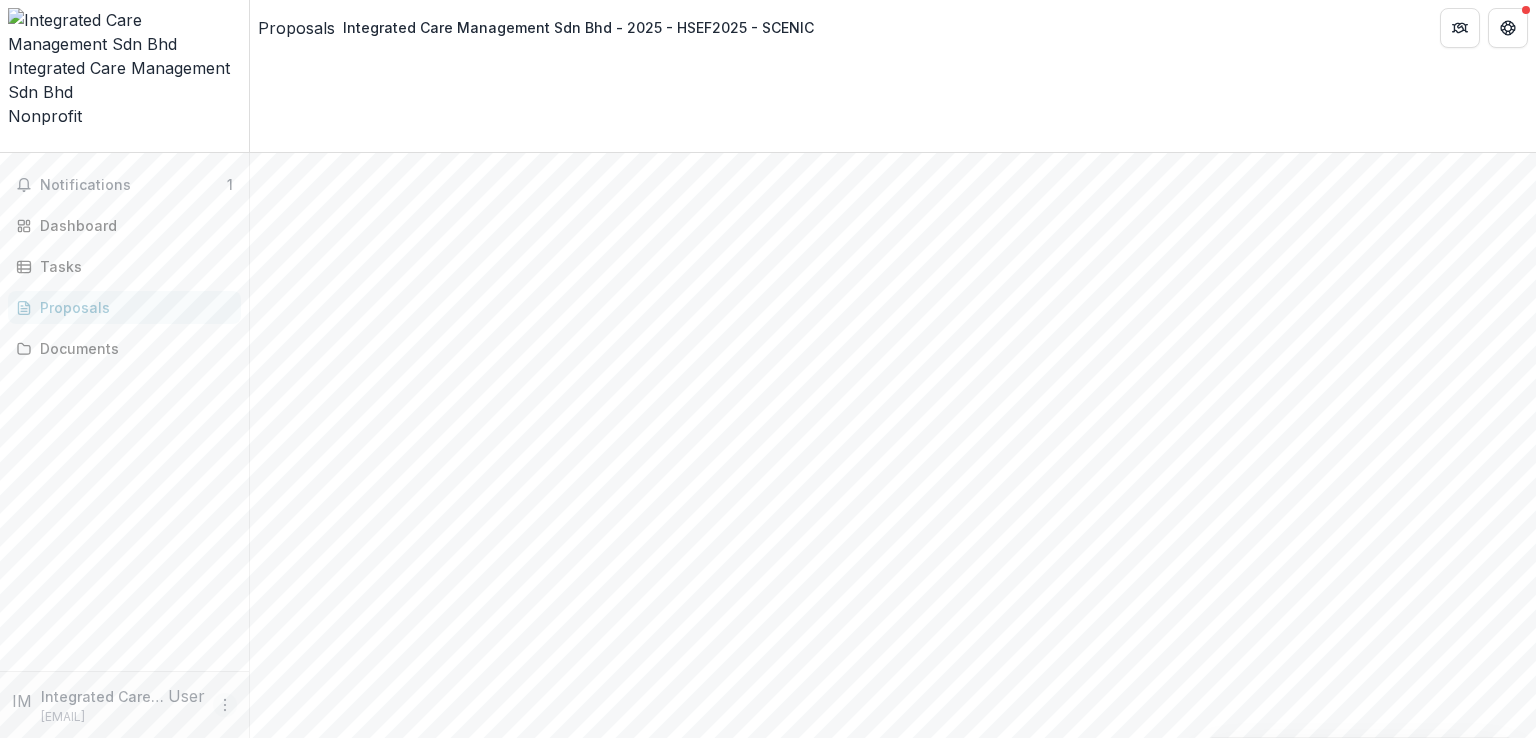 click 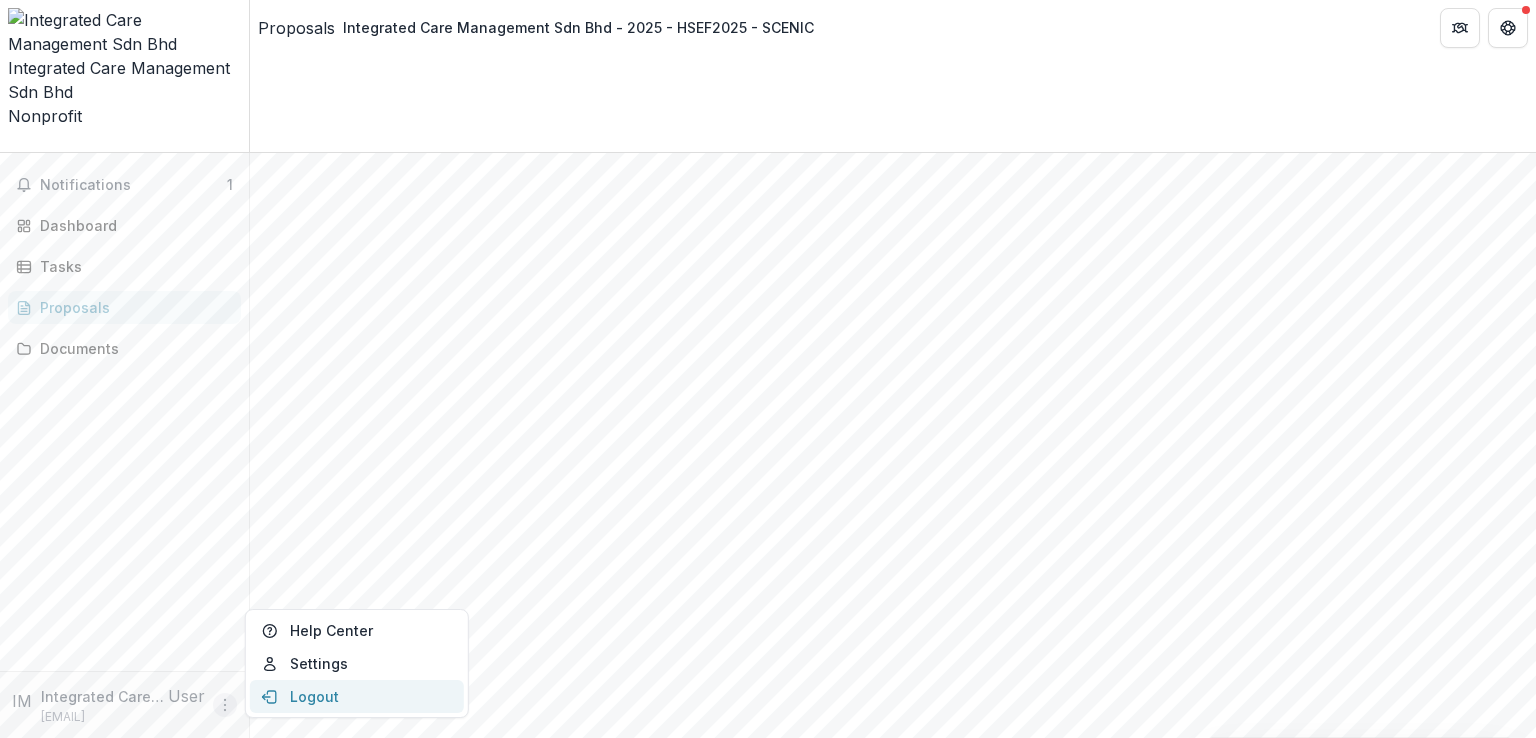 click on "Logout" at bounding box center (357, 696) 